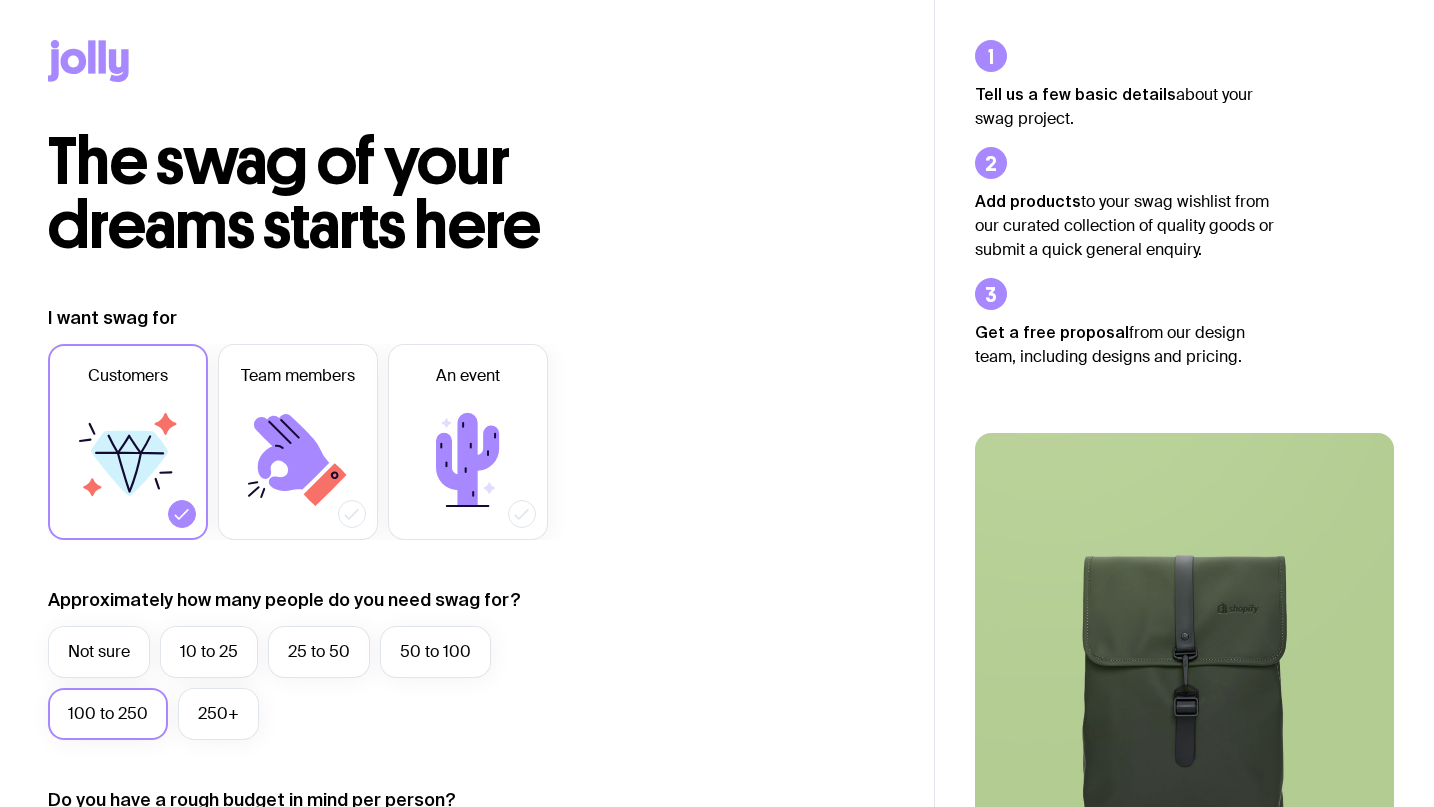 scroll, scrollTop: 339, scrollLeft: 0, axis: vertical 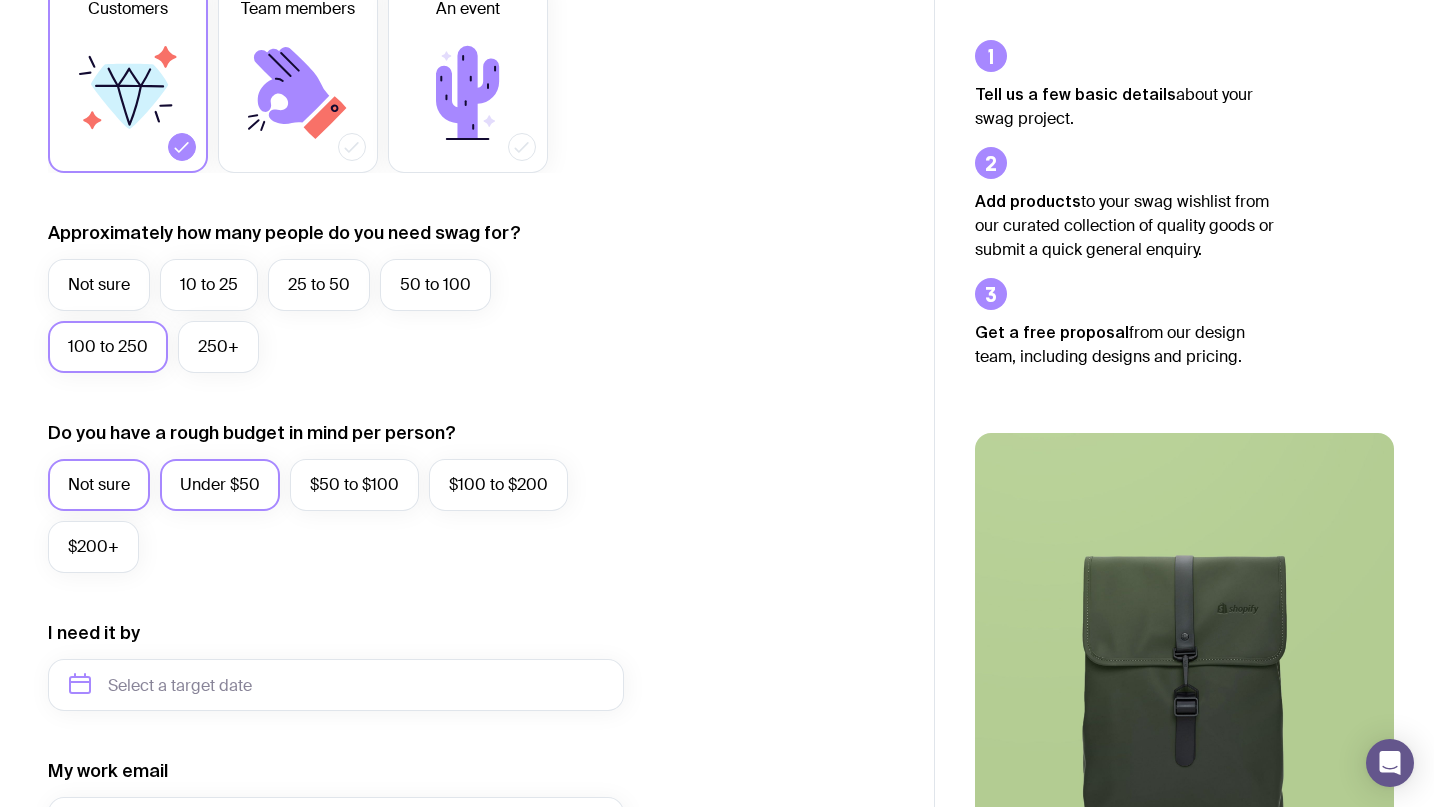 click on "Under $50" at bounding box center [220, 485] 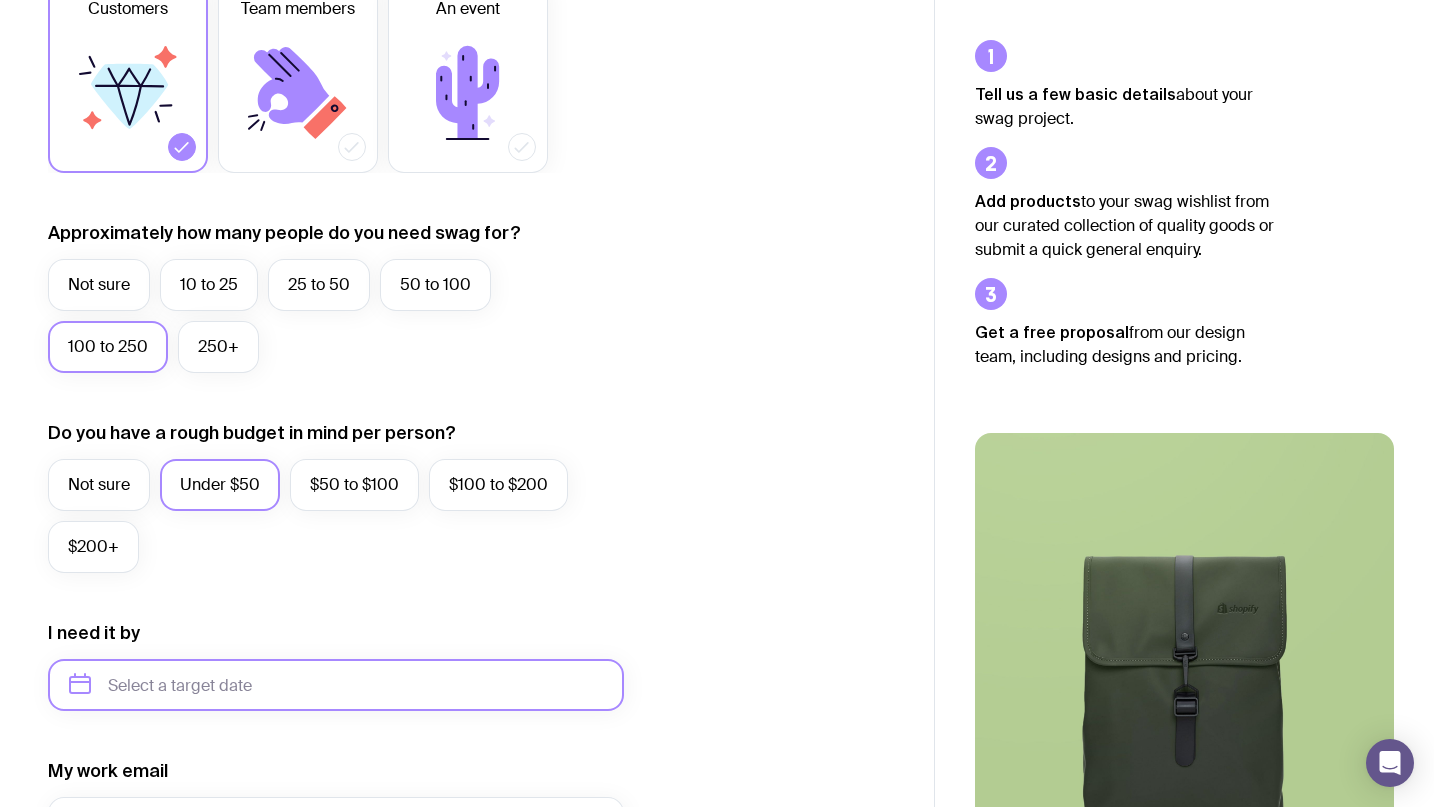 click at bounding box center [336, 685] 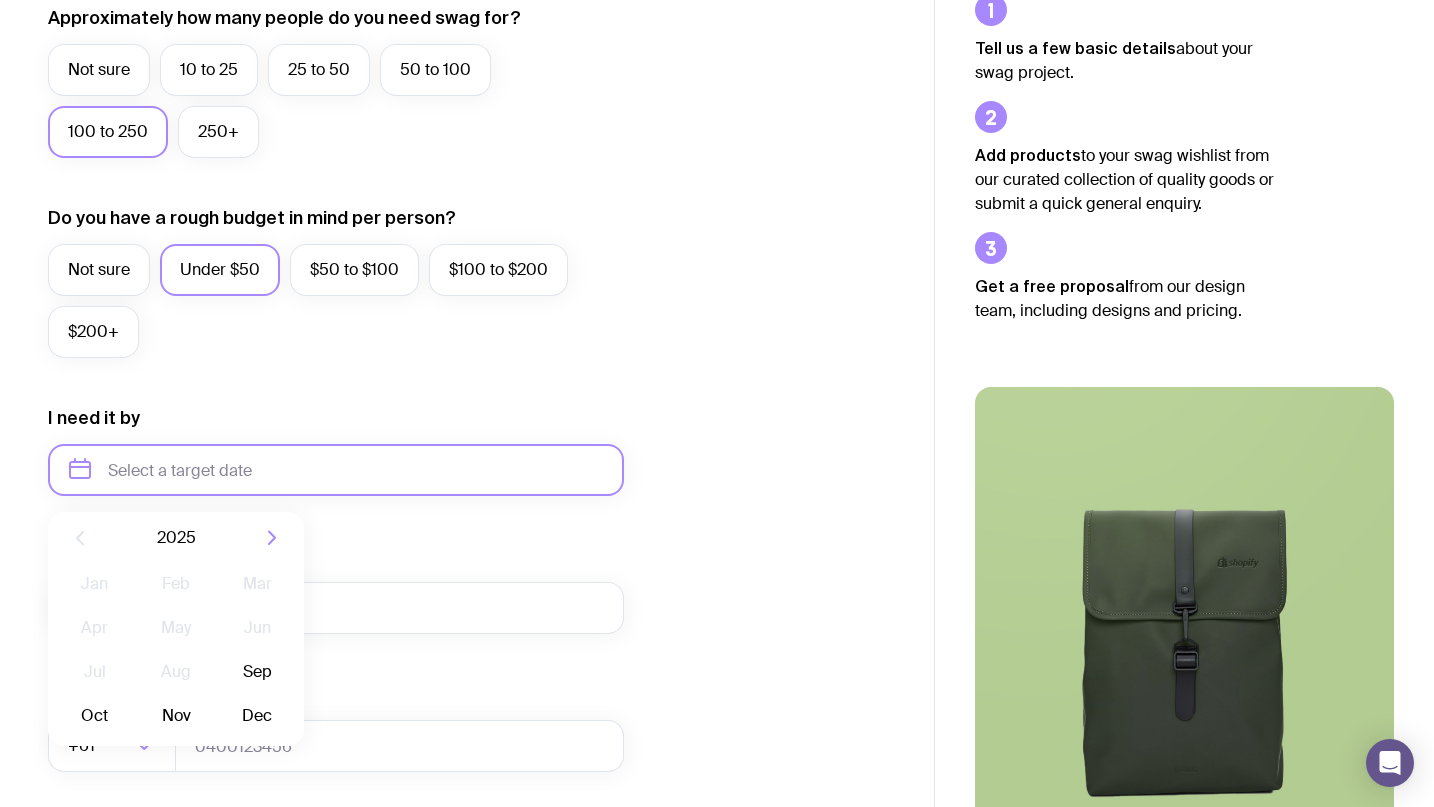scroll, scrollTop: 666, scrollLeft: 0, axis: vertical 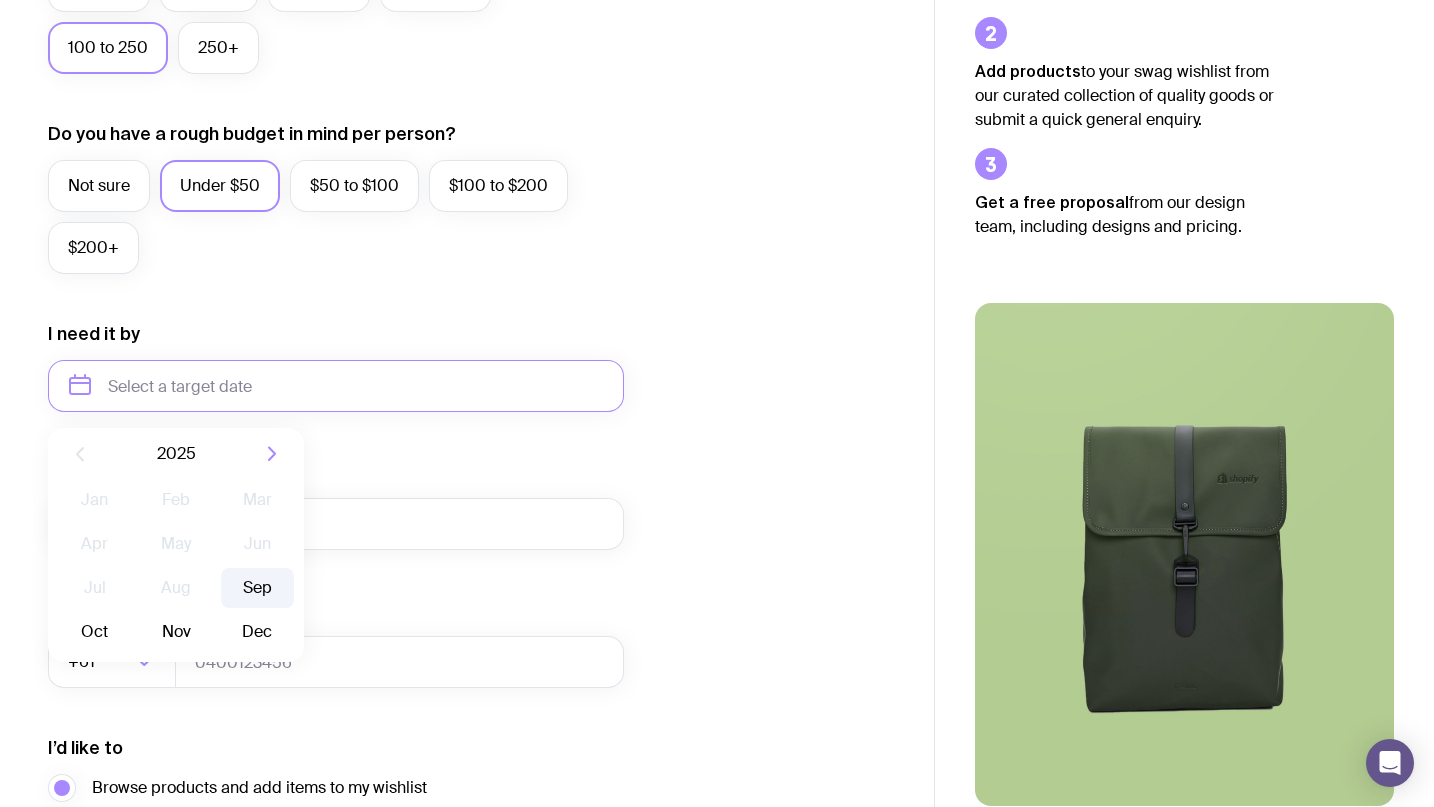 click on "Sep" 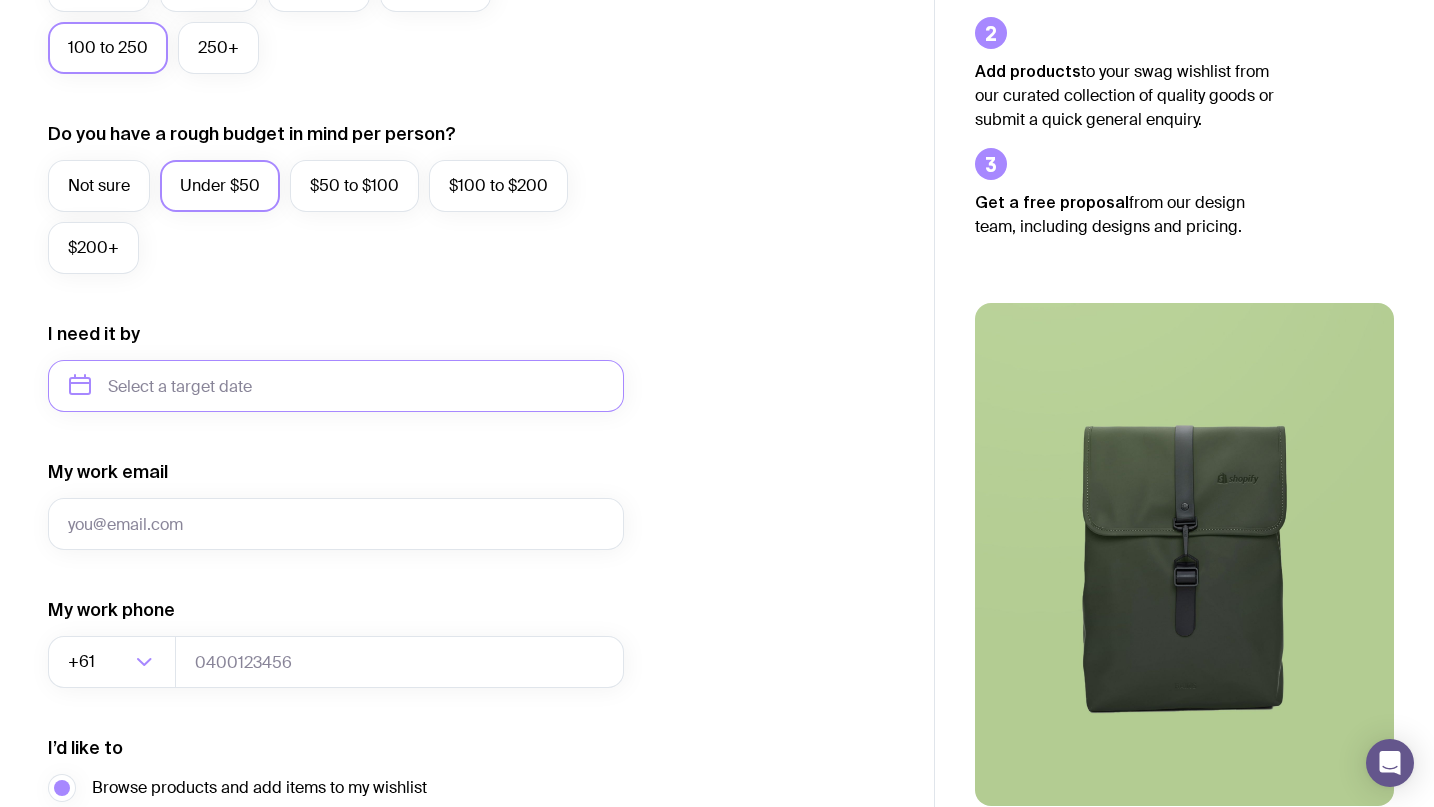 type on "September 2025" 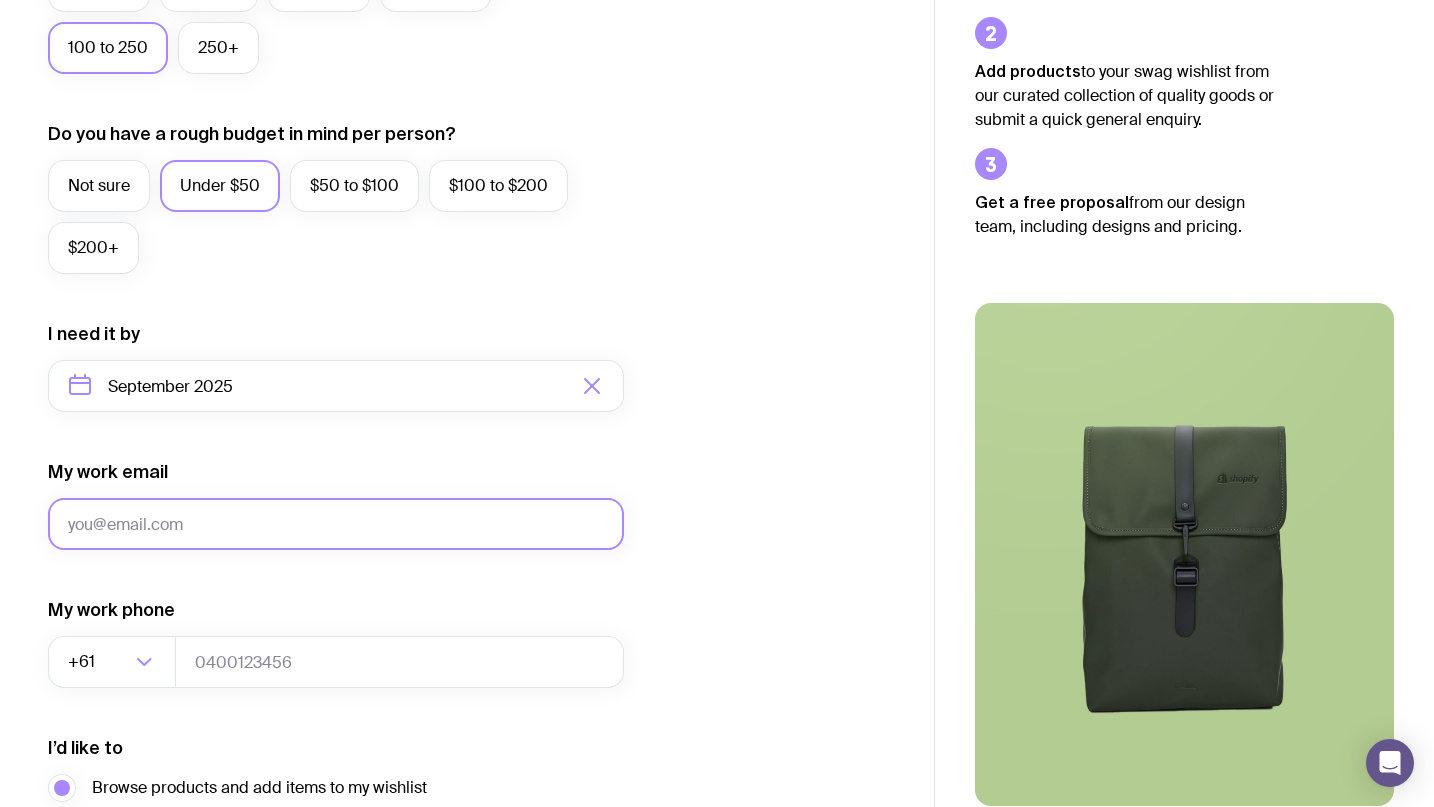 click on "My work email" at bounding box center [336, 524] 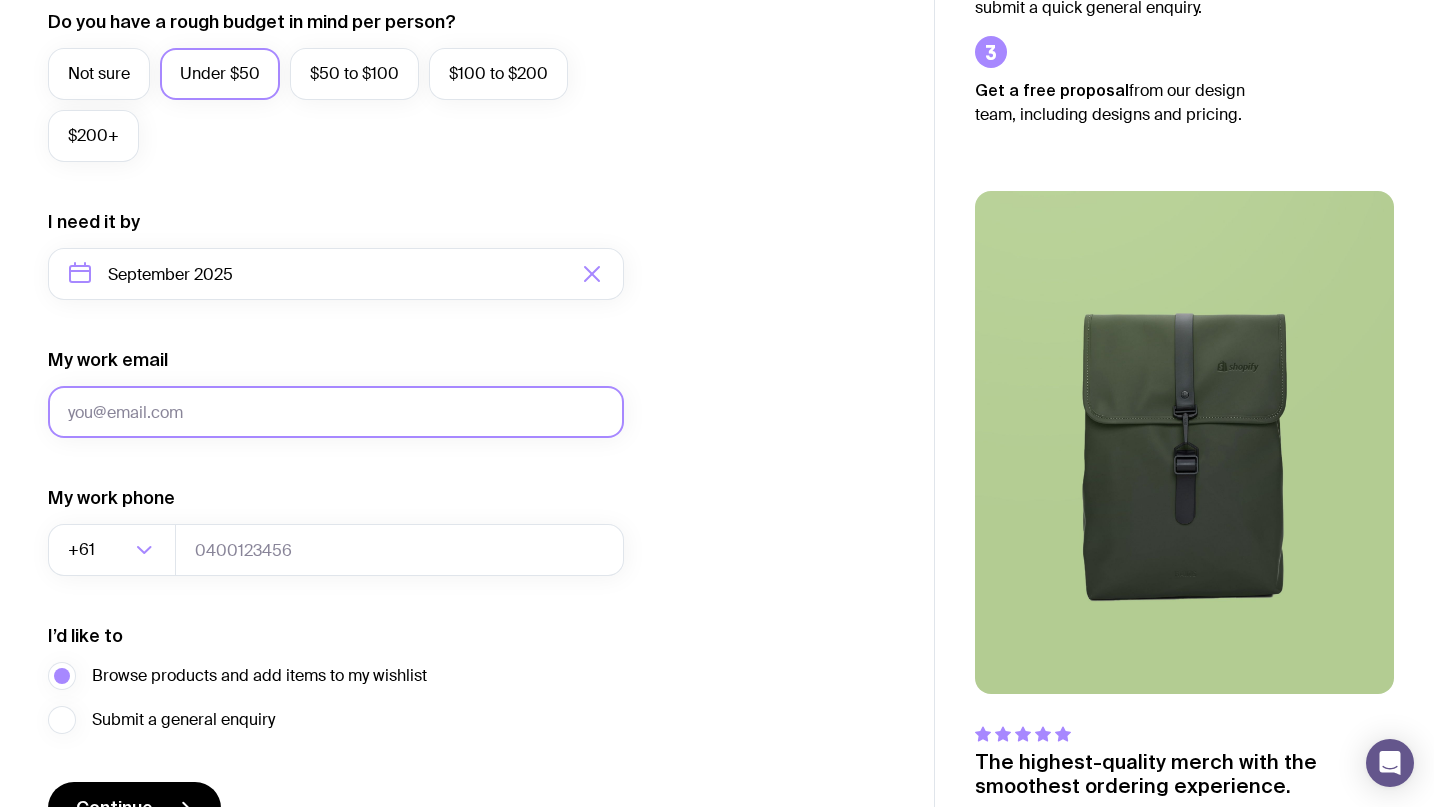 scroll, scrollTop: 893, scrollLeft: 0, axis: vertical 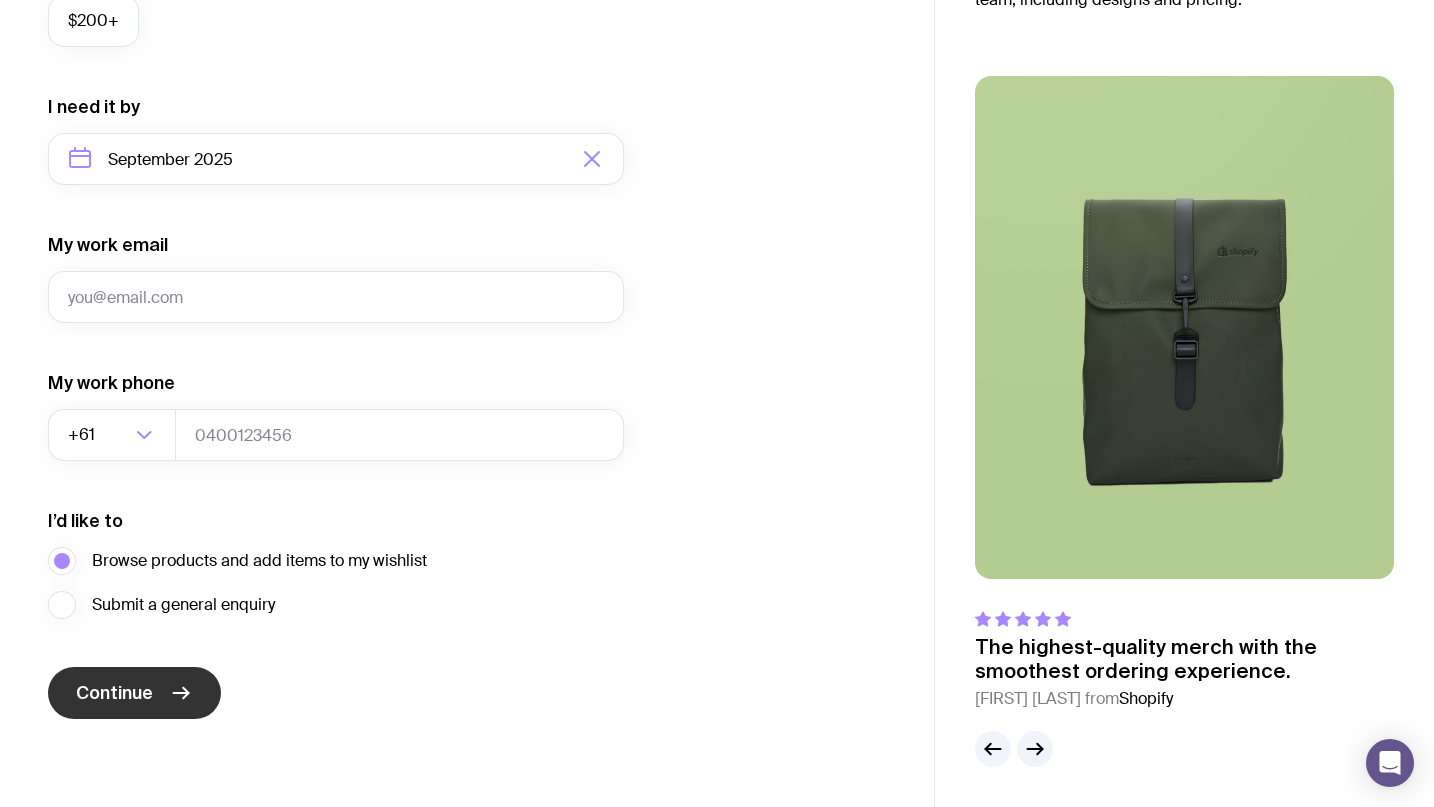 click on "Continue" at bounding box center [134, 693] 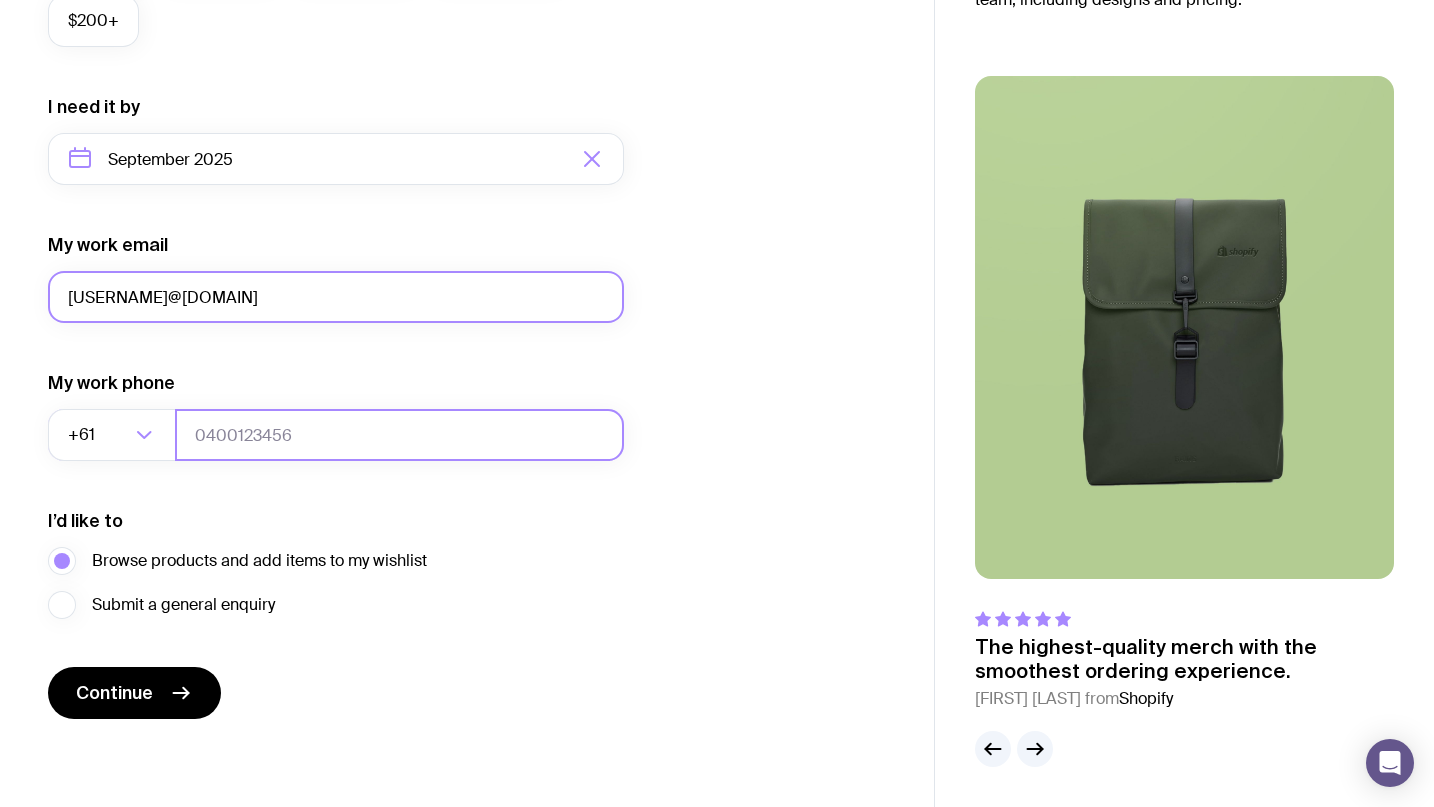 type on "[USERNAME]@[DOMAIN]" 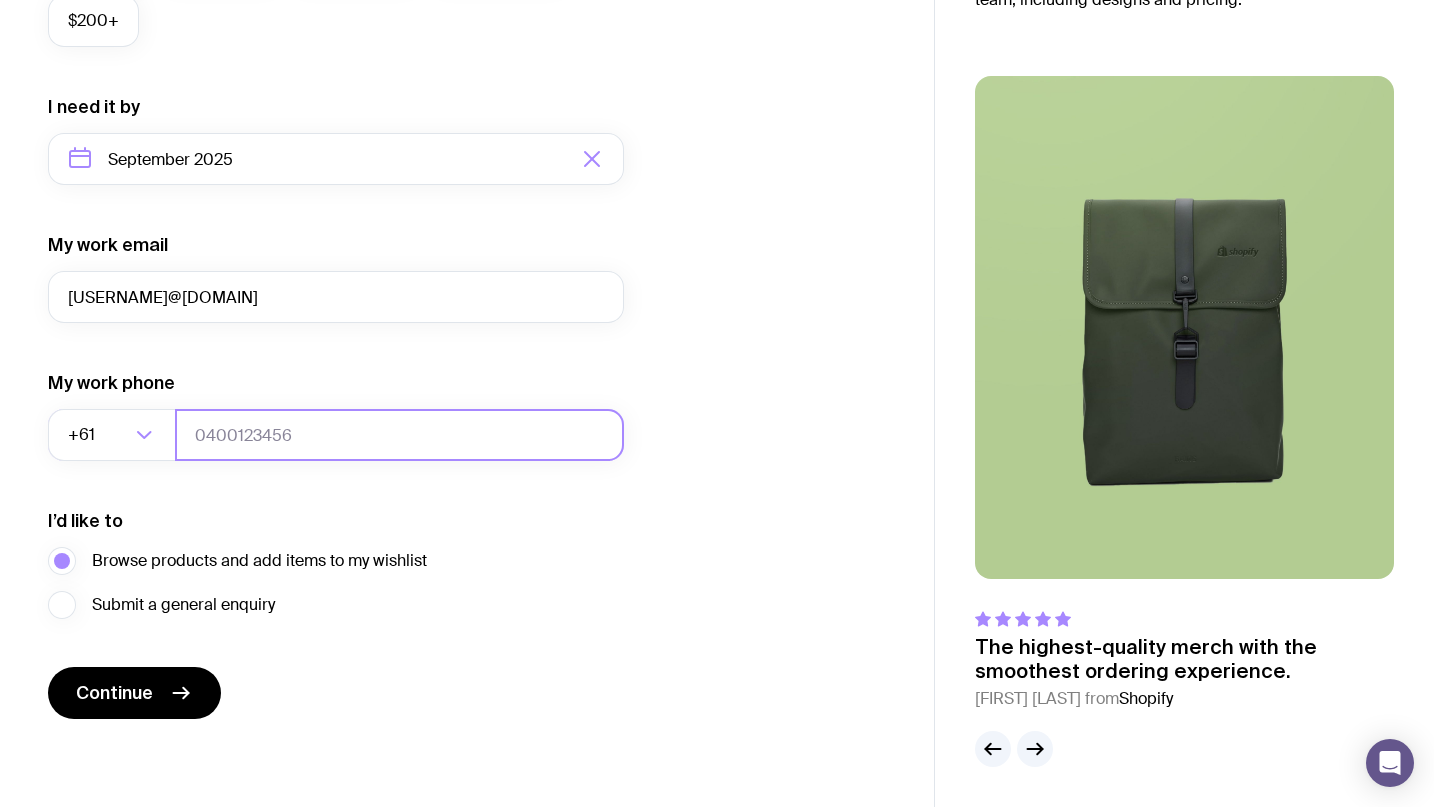 click at bounding box center (399, 435) 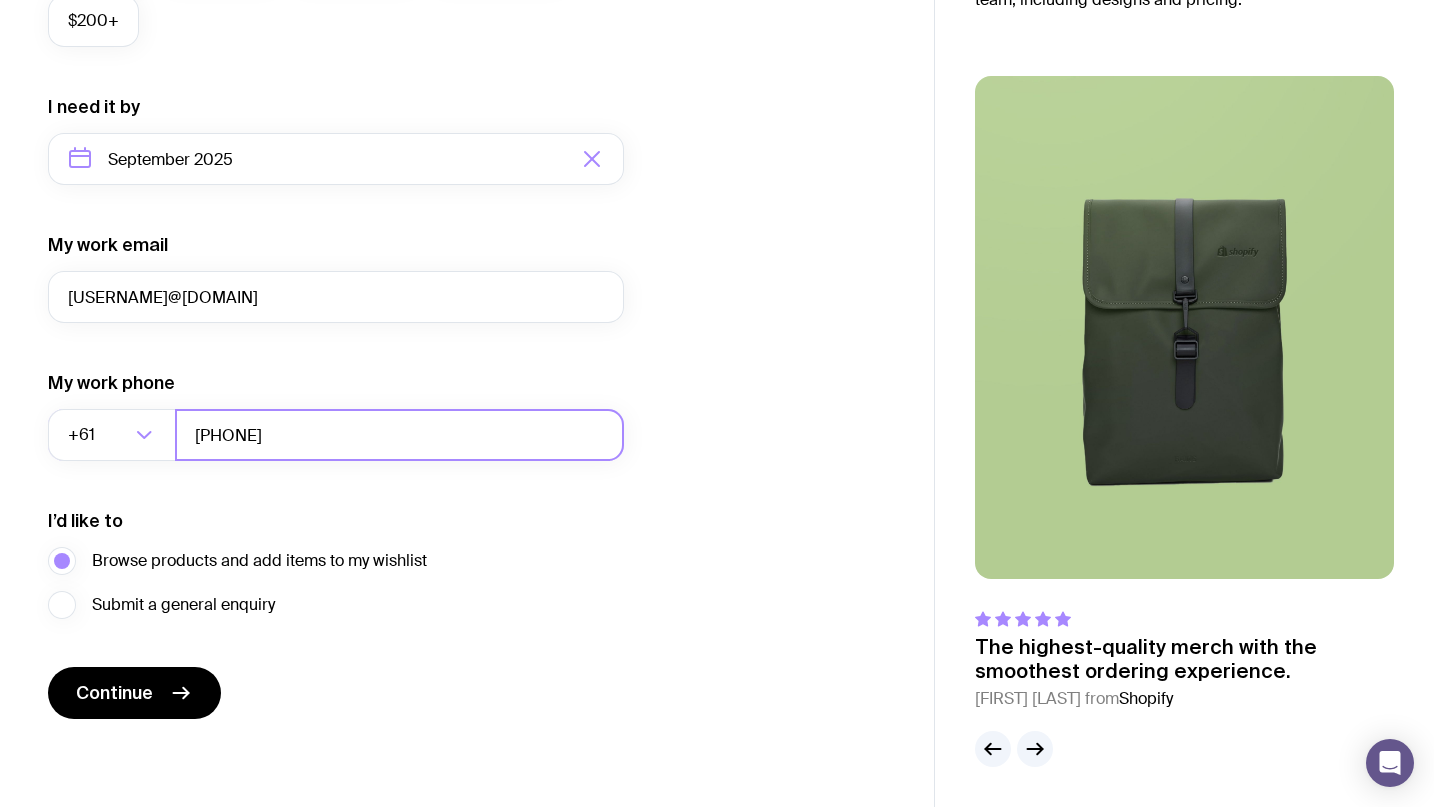 type on "[PHONE]" 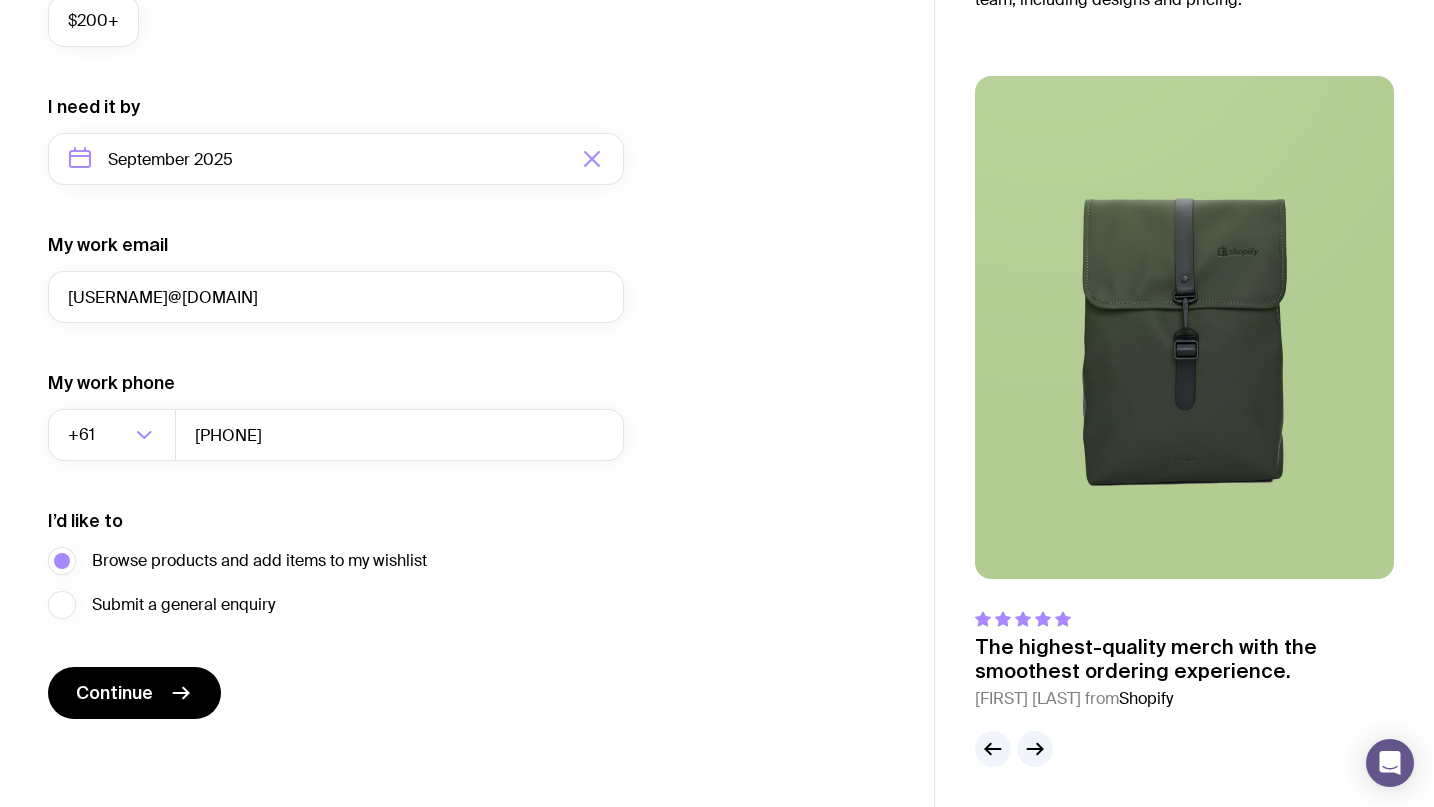 click on "The swag of your dreams starts here I want swag for Customers Team members An event Approximately how many people do you need swag for? Not sure 10 to 25 25 to 50 50 to 100 100 to 250 250+ Do you have a rough budget in mind per person? Not sure Under $50 $50 to $100 $100 to $200 $200+ I need it by September 2025 My work email [EMAIL] My work phone +61 Loading... [PHONE] I’d like to Browse products and add items to my wishlist Submit a general enquiry Continue" at bounding box center [467, 2] 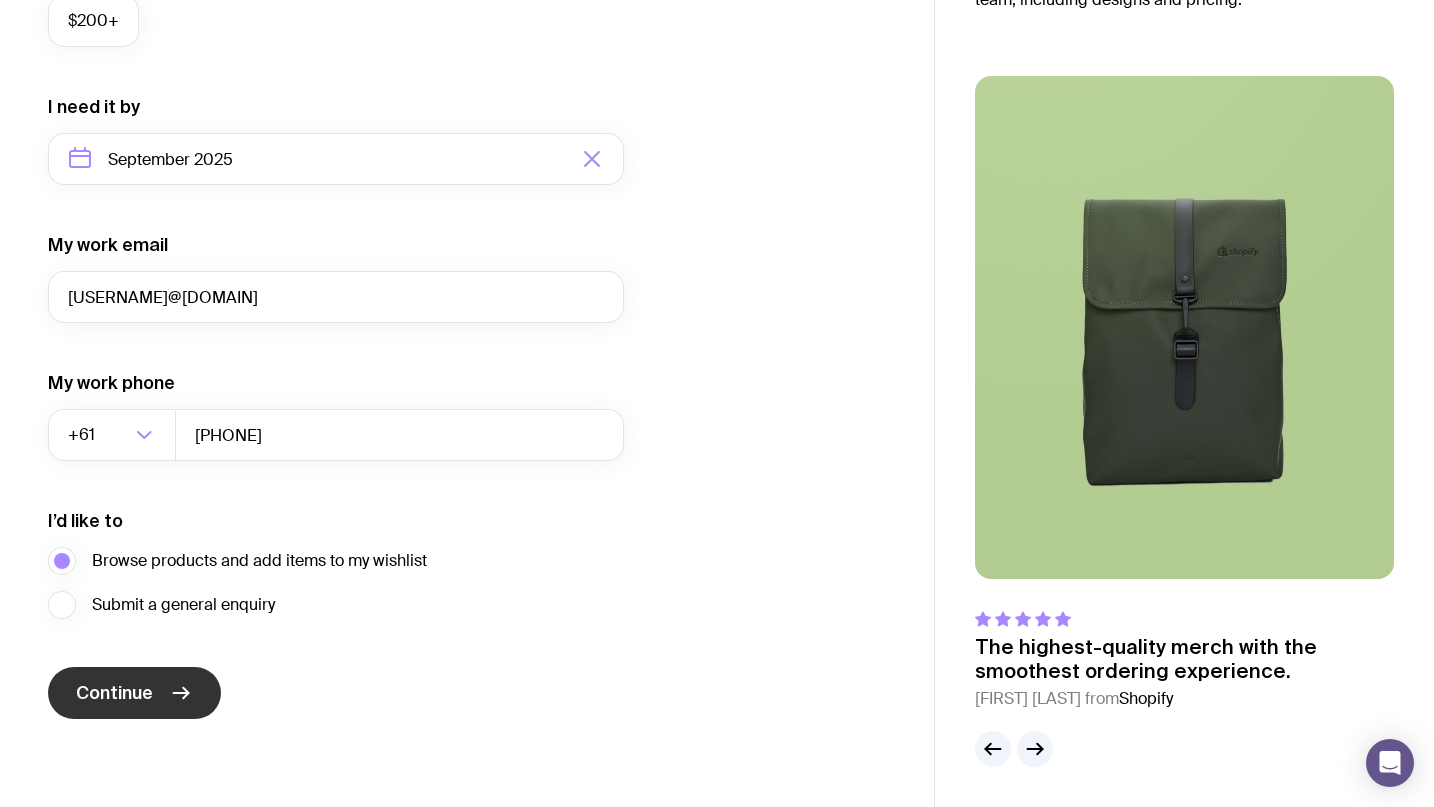 click on "Continue" at bounding box center [114, 693] 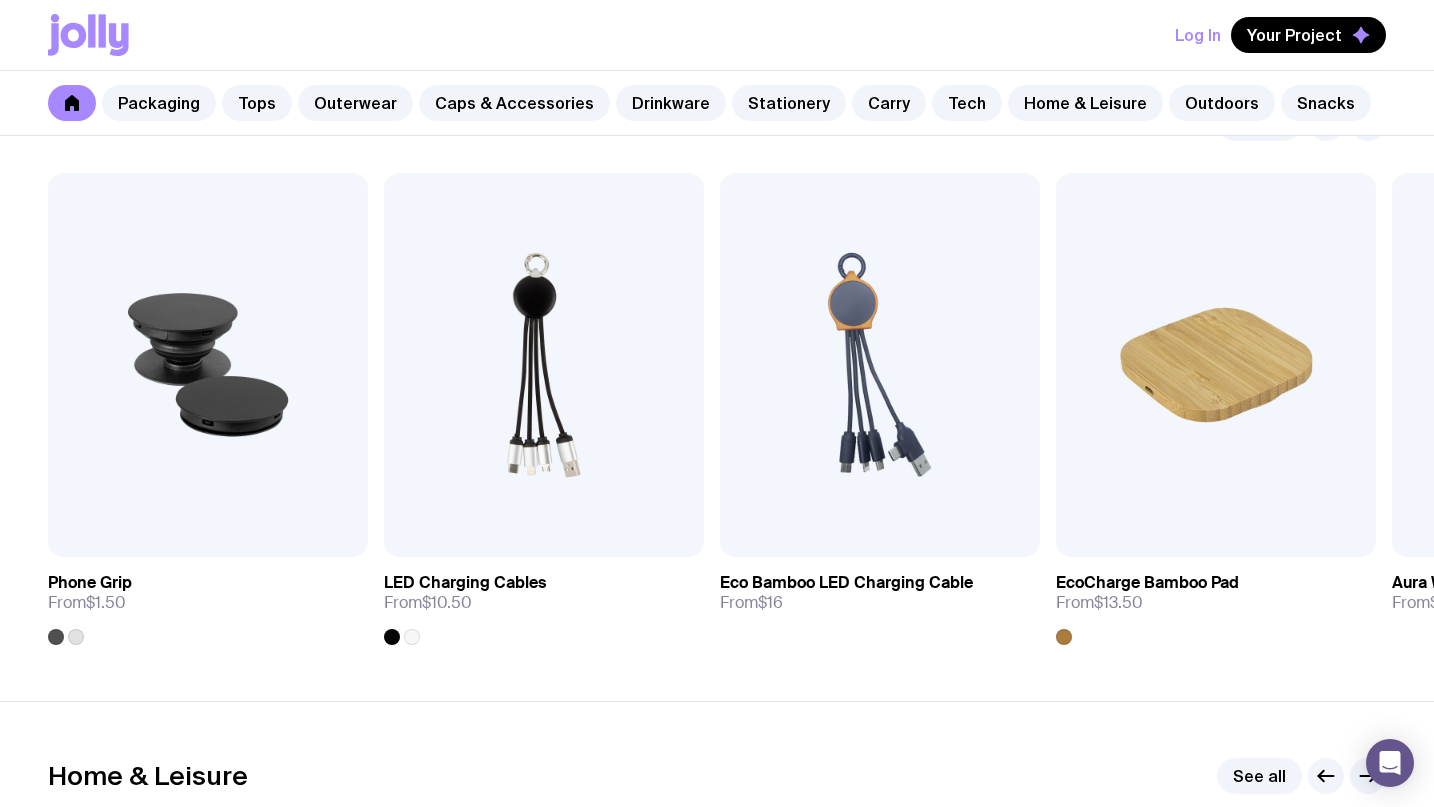 scroll, scrollTop: 4912, scrollLeft: 0, axis: vertical 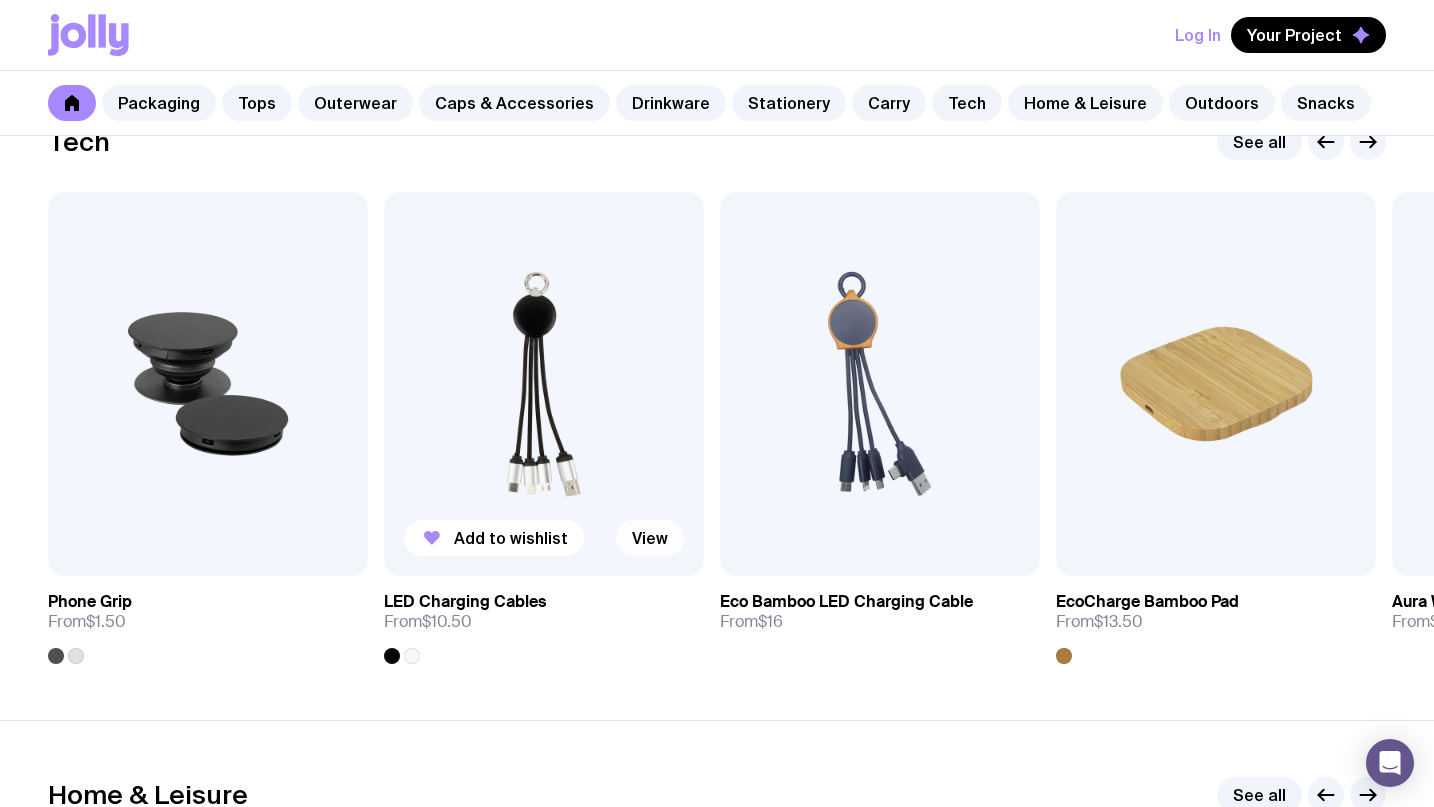 click on "View" at bounding box center (650, 538) 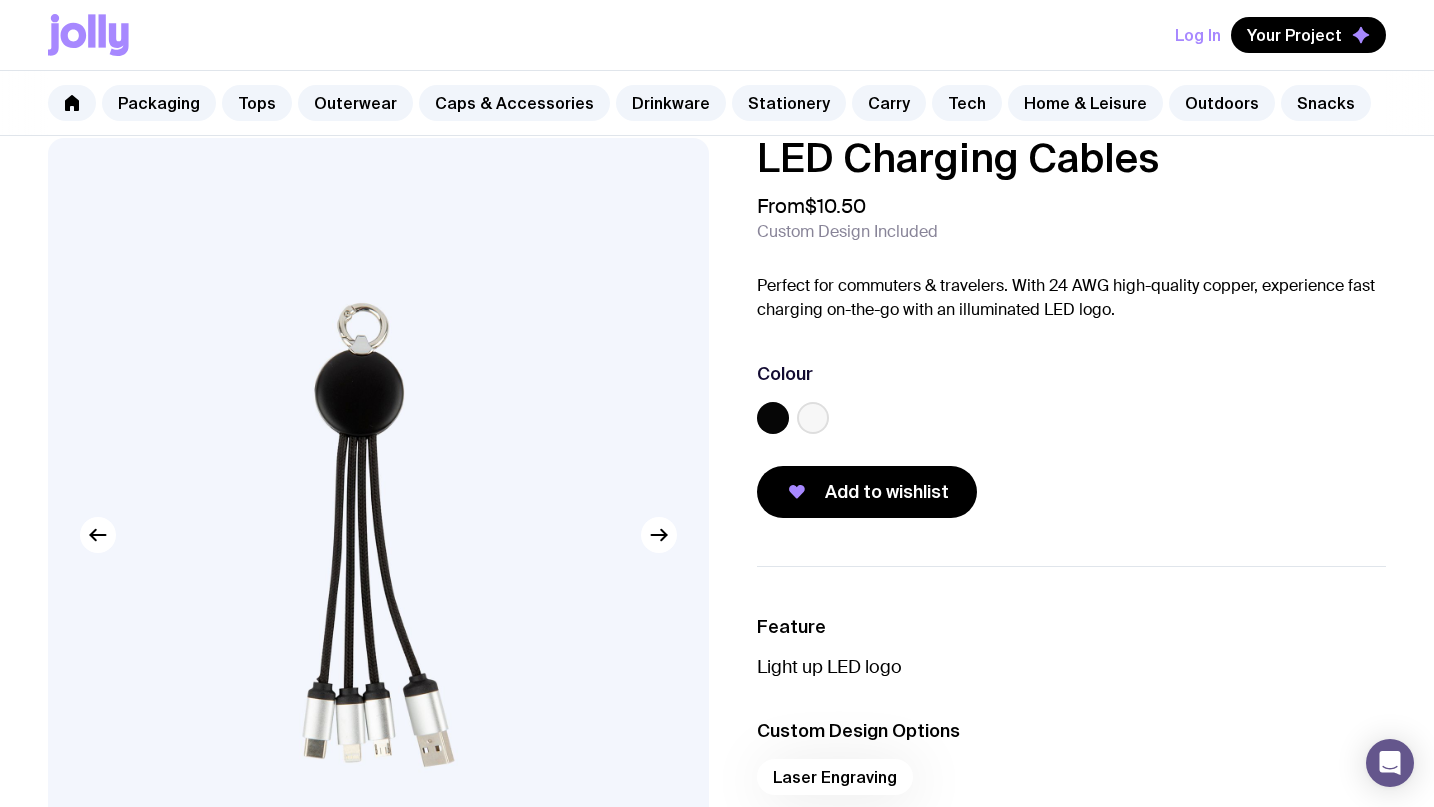 scroll, scrollTop: 31, scrollLeft: 0, axis: vertical 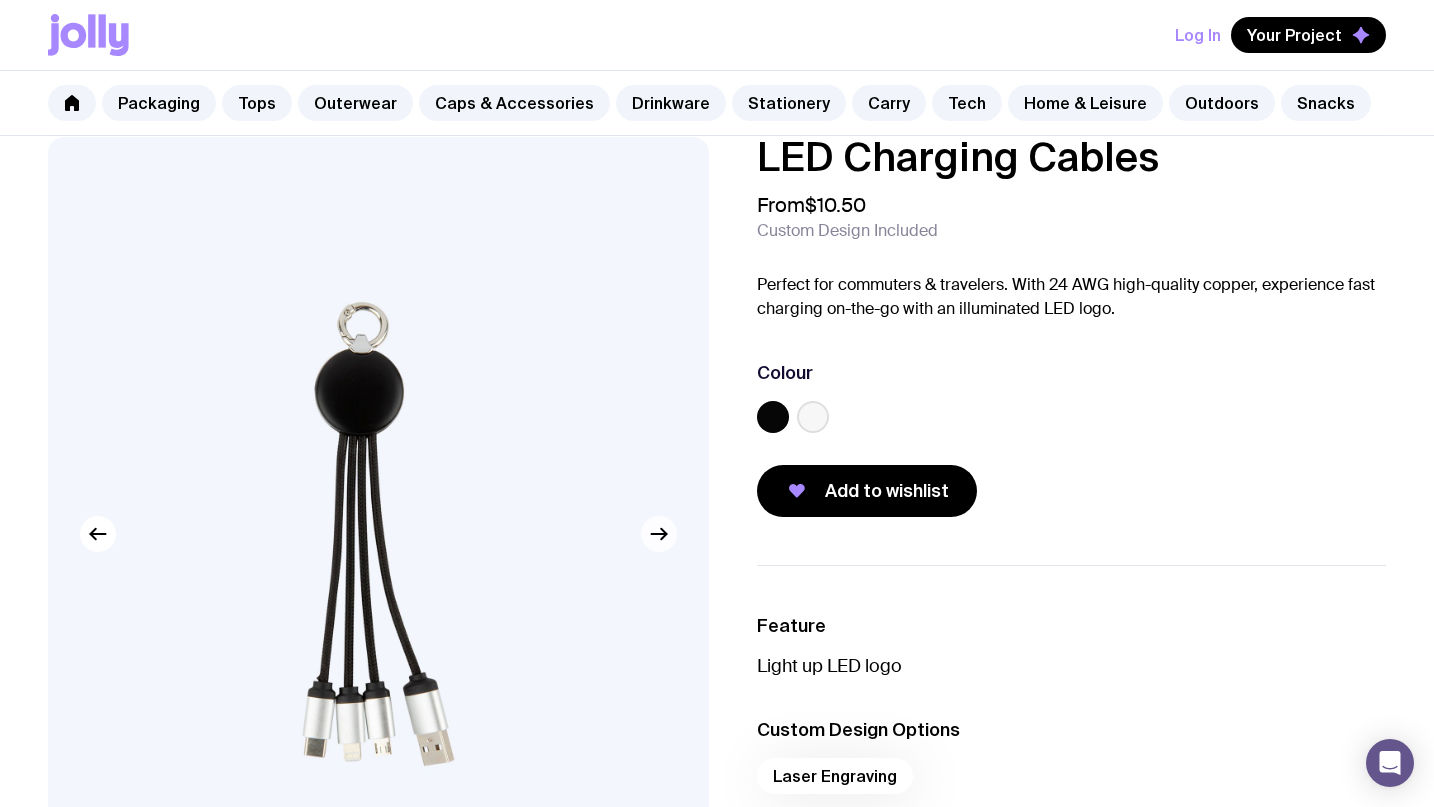 click 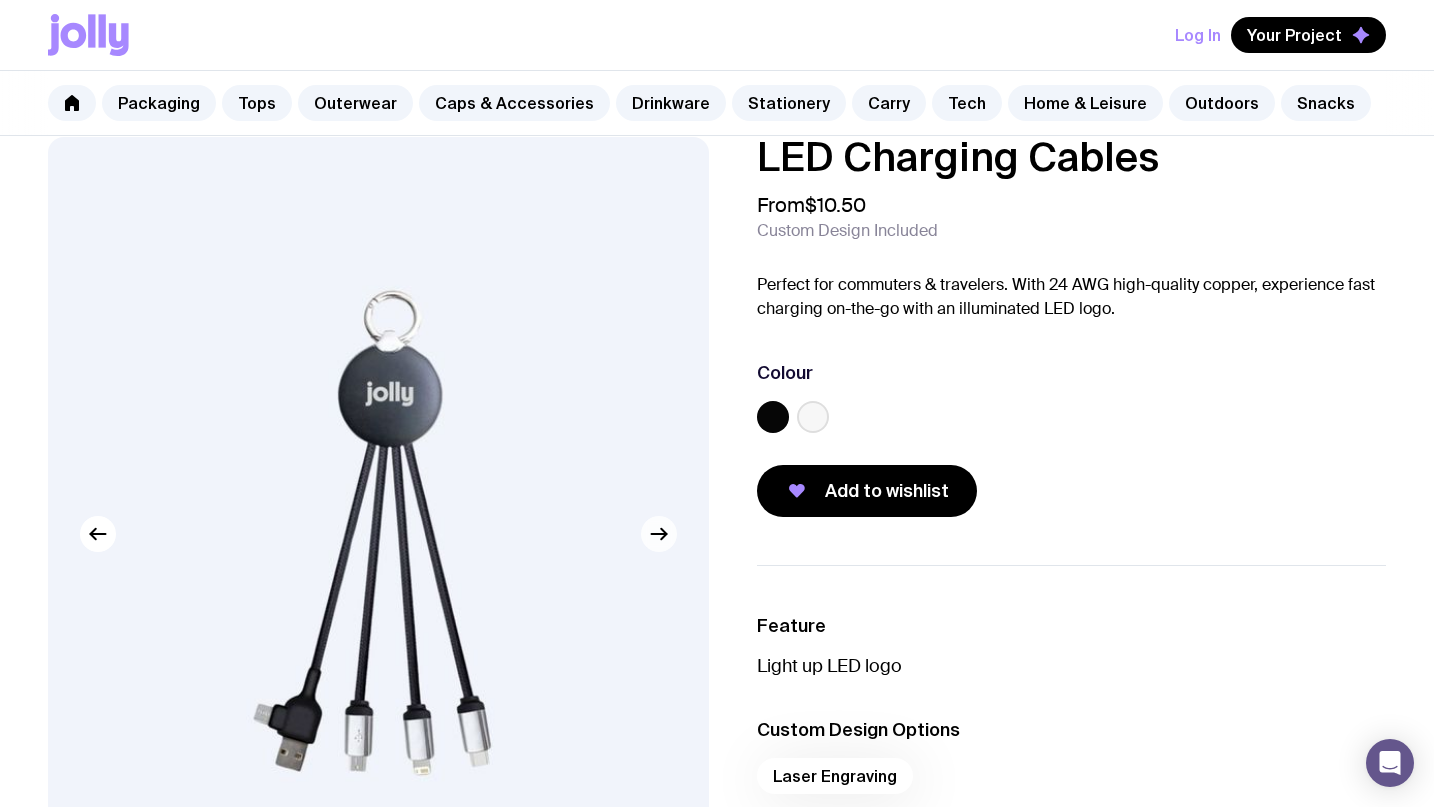 click 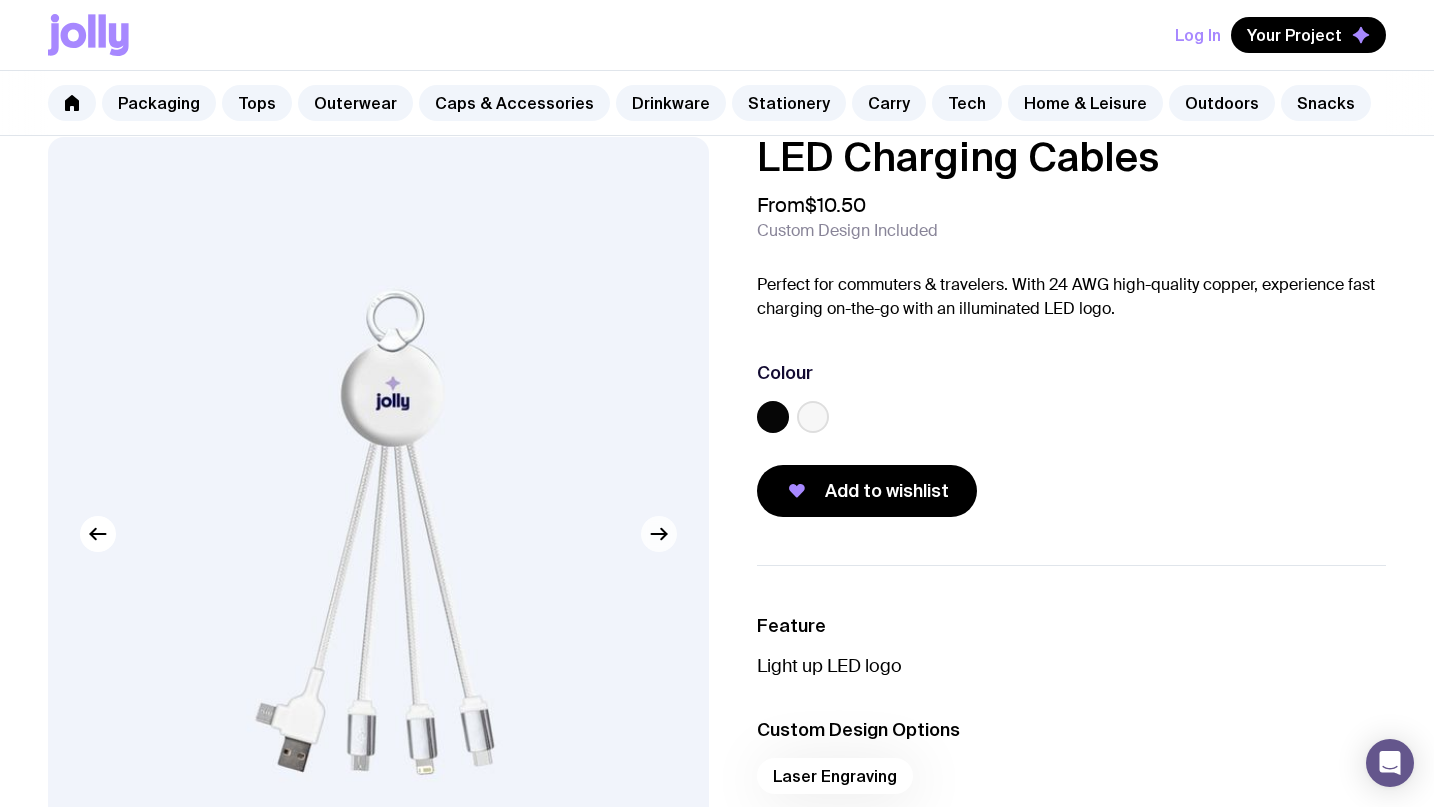 click 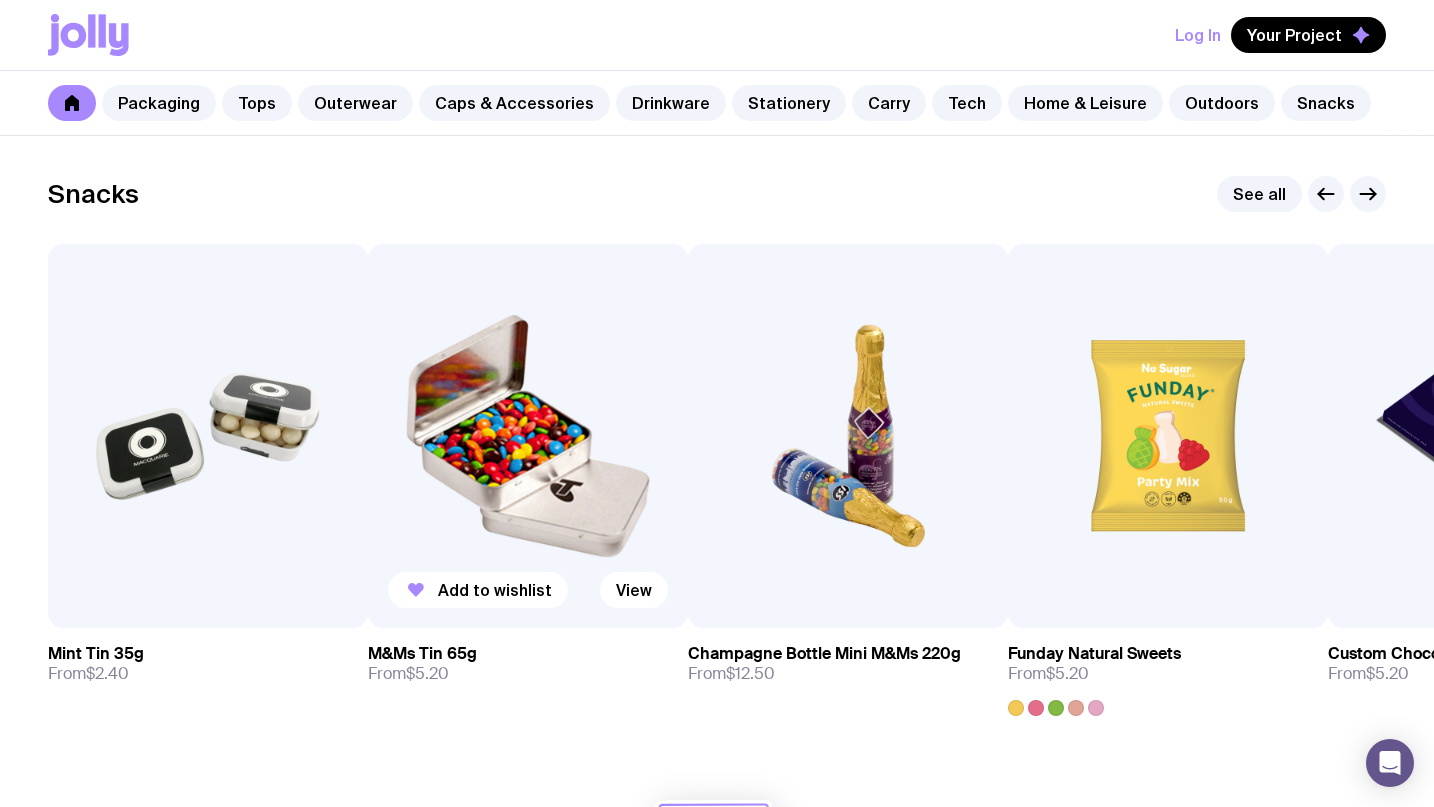 scroll, scrollTop: 6817, scrollLeft: 0, axis: vertical 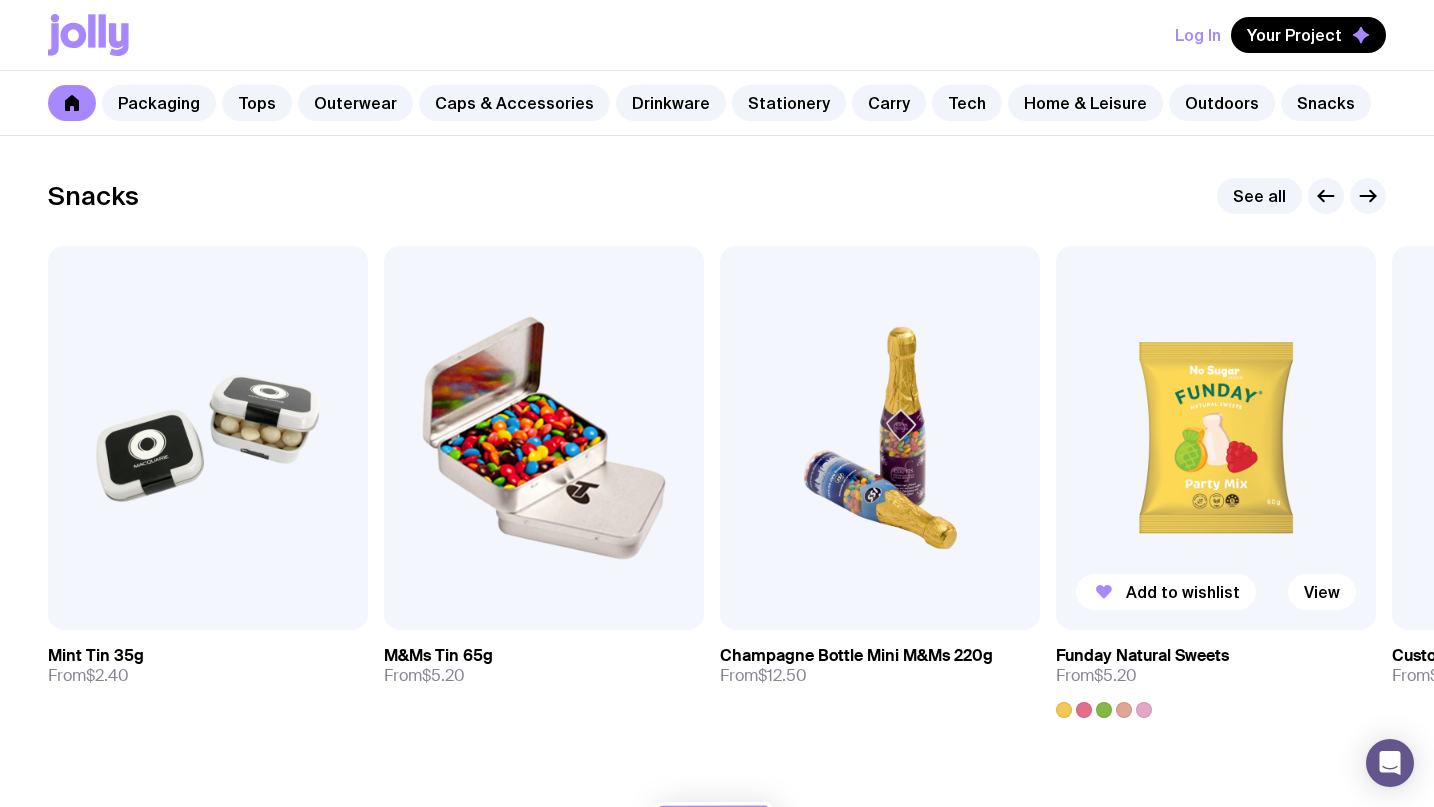 click 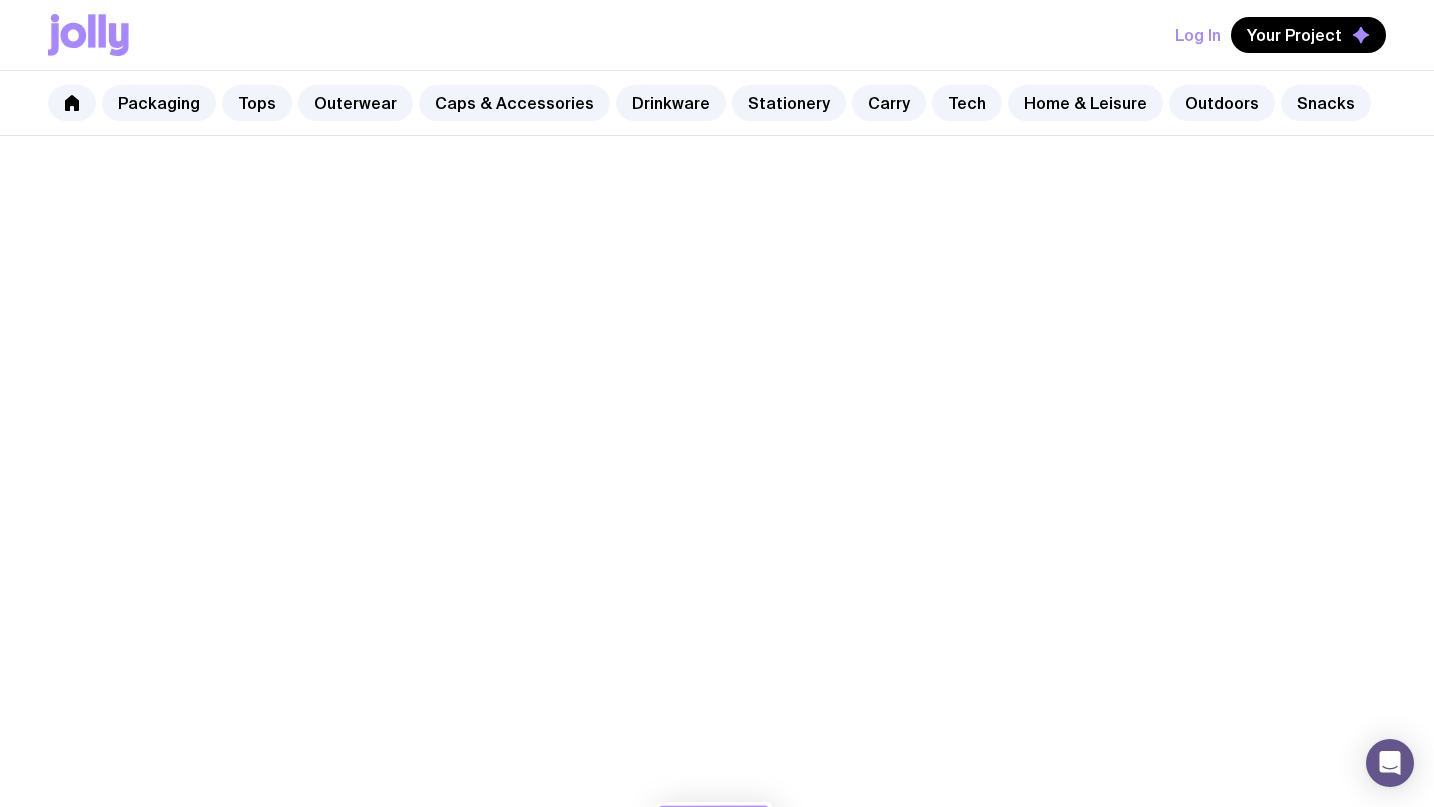 scroll, scrollTop: 0, scrollLeft: 0, axis: both 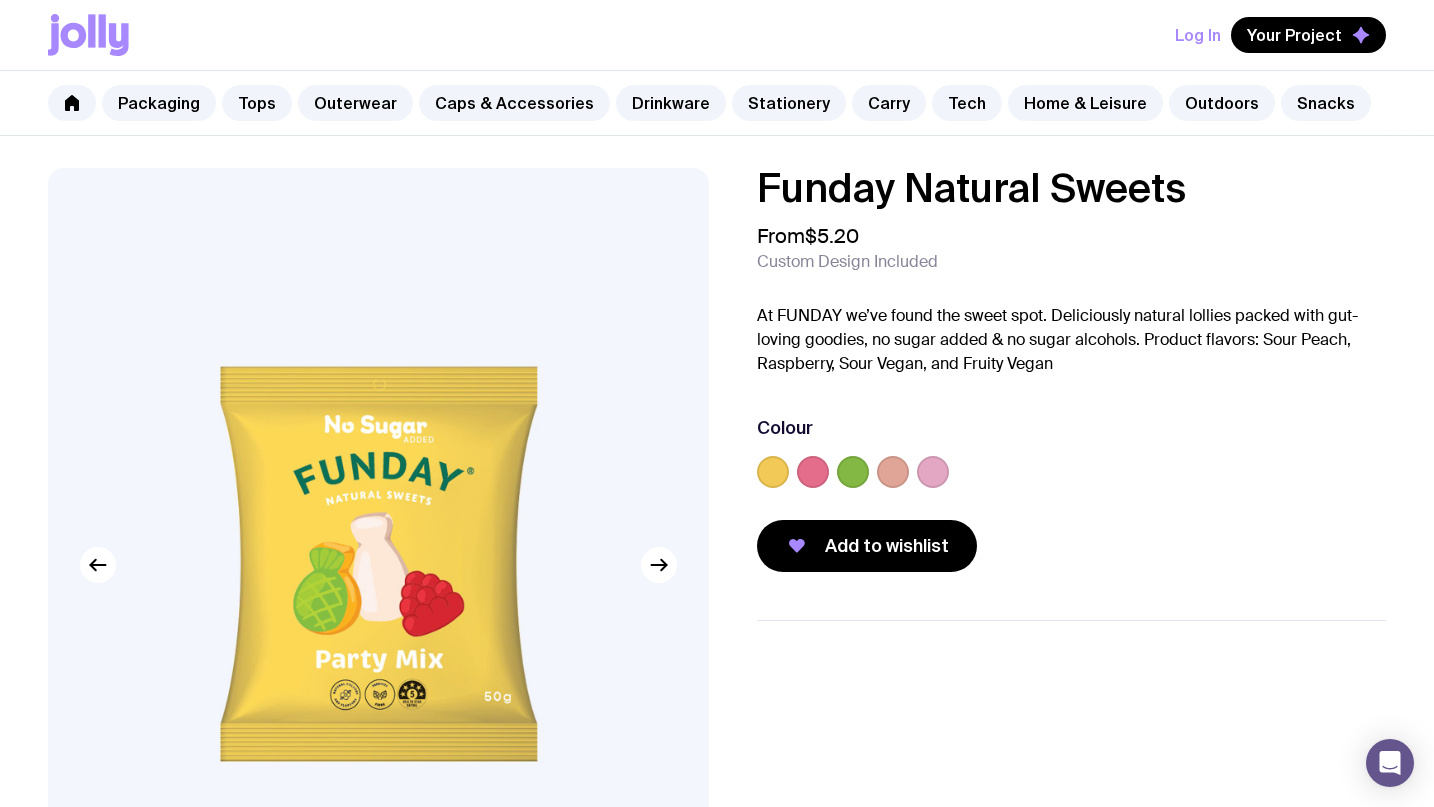 click 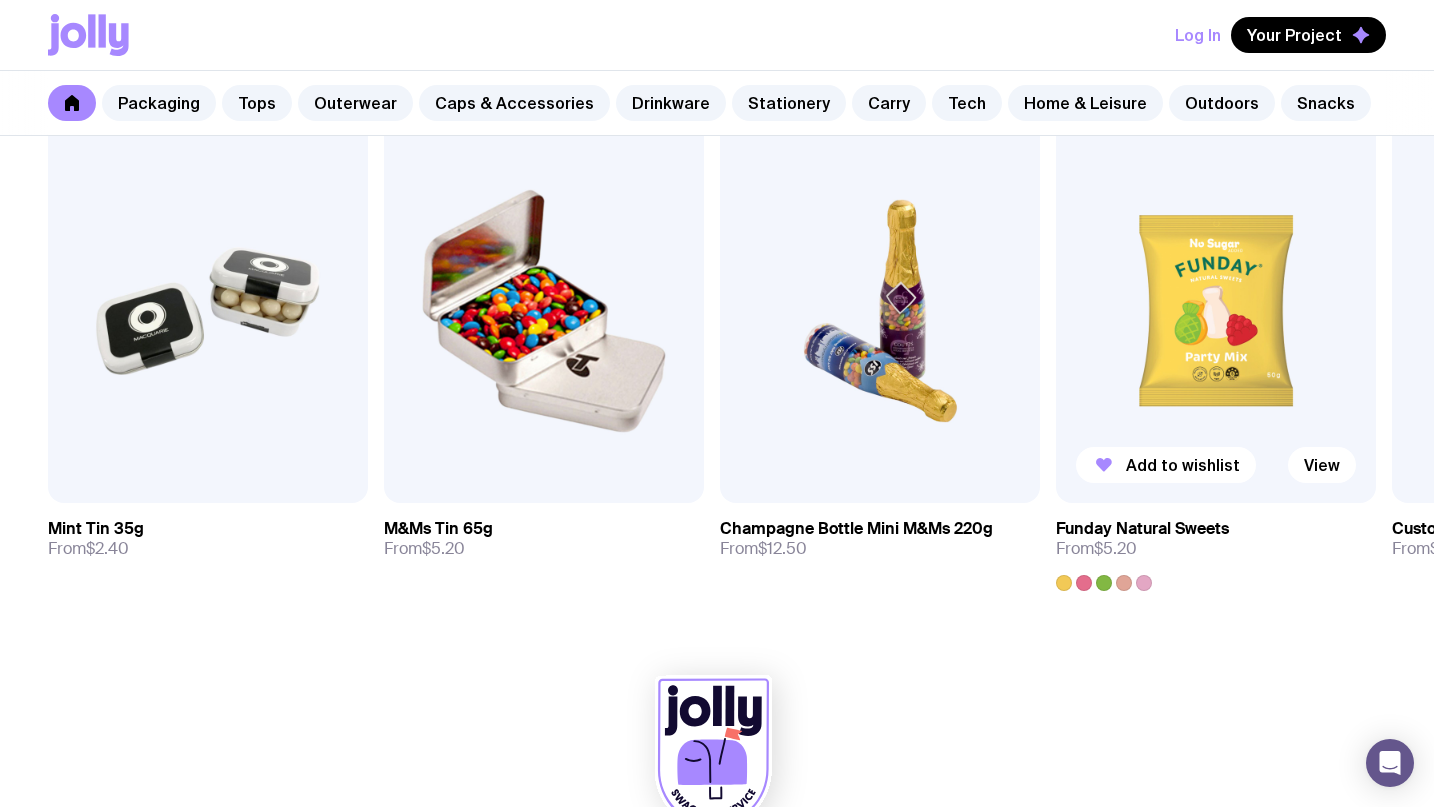 scroll, scrollTop: 7004, scrollLeft: 0, axis: vertical 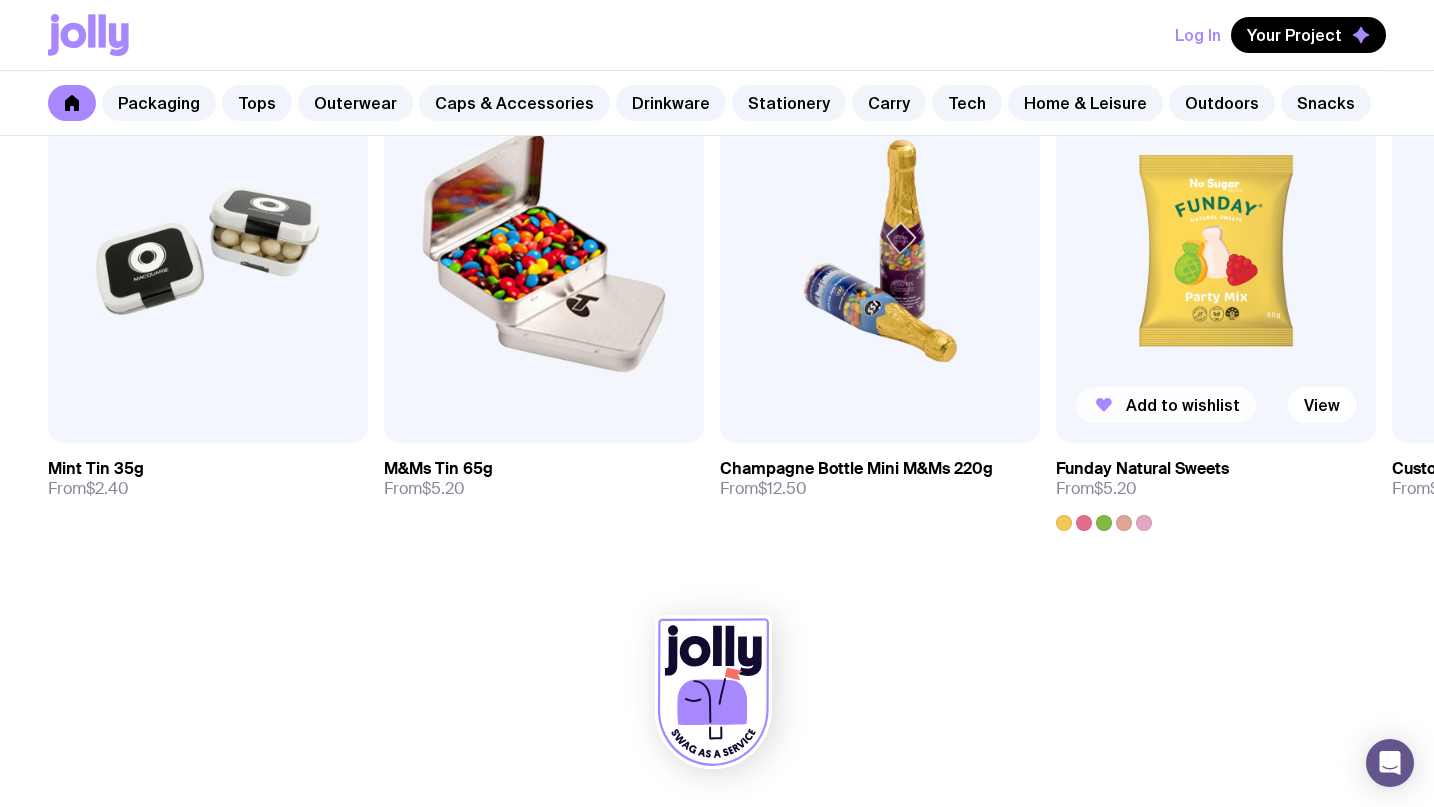 click on "Add to wishlist" at bounding box center [1166, 405] 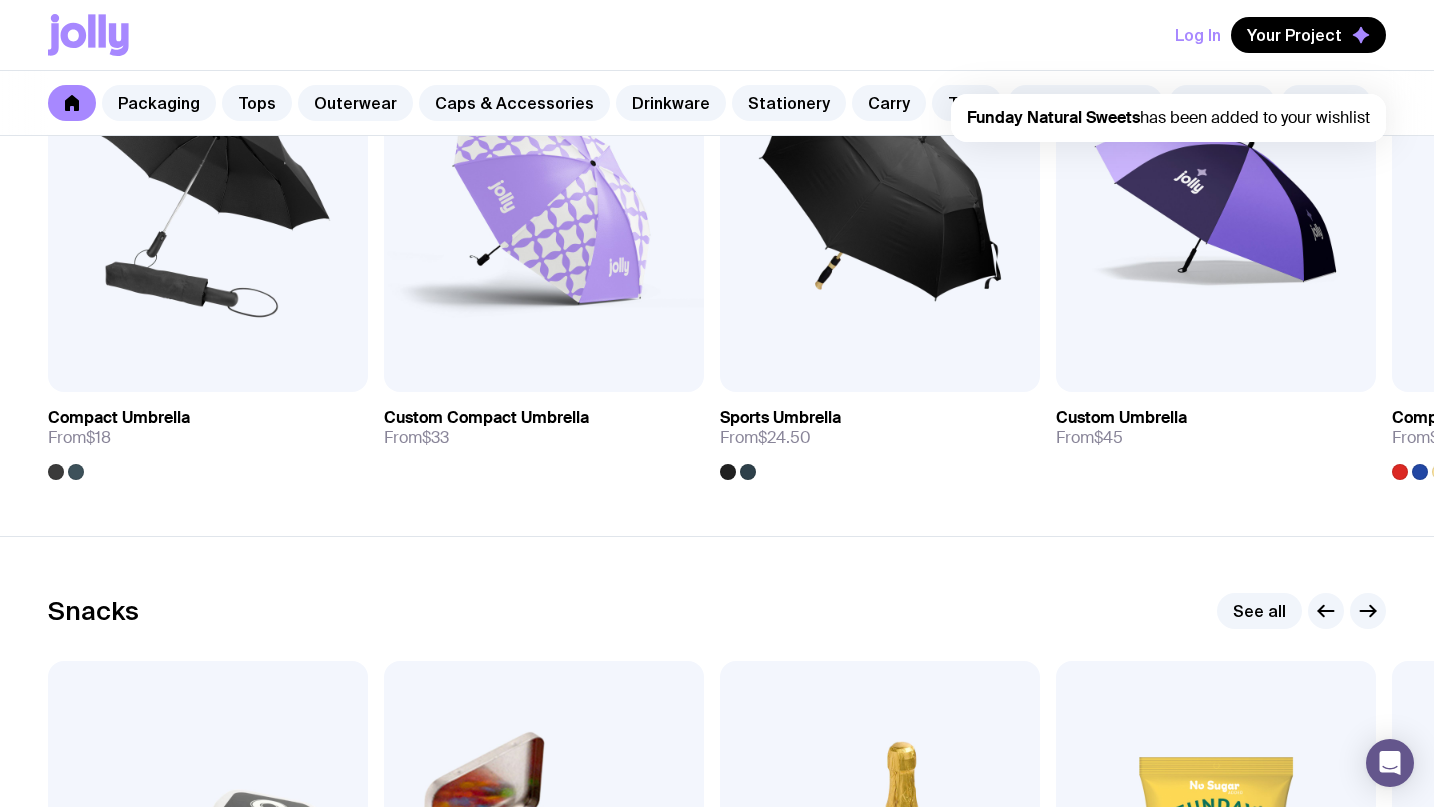 scroll, scrollTop: 6369, scrollLeft: 0, axis: vertical 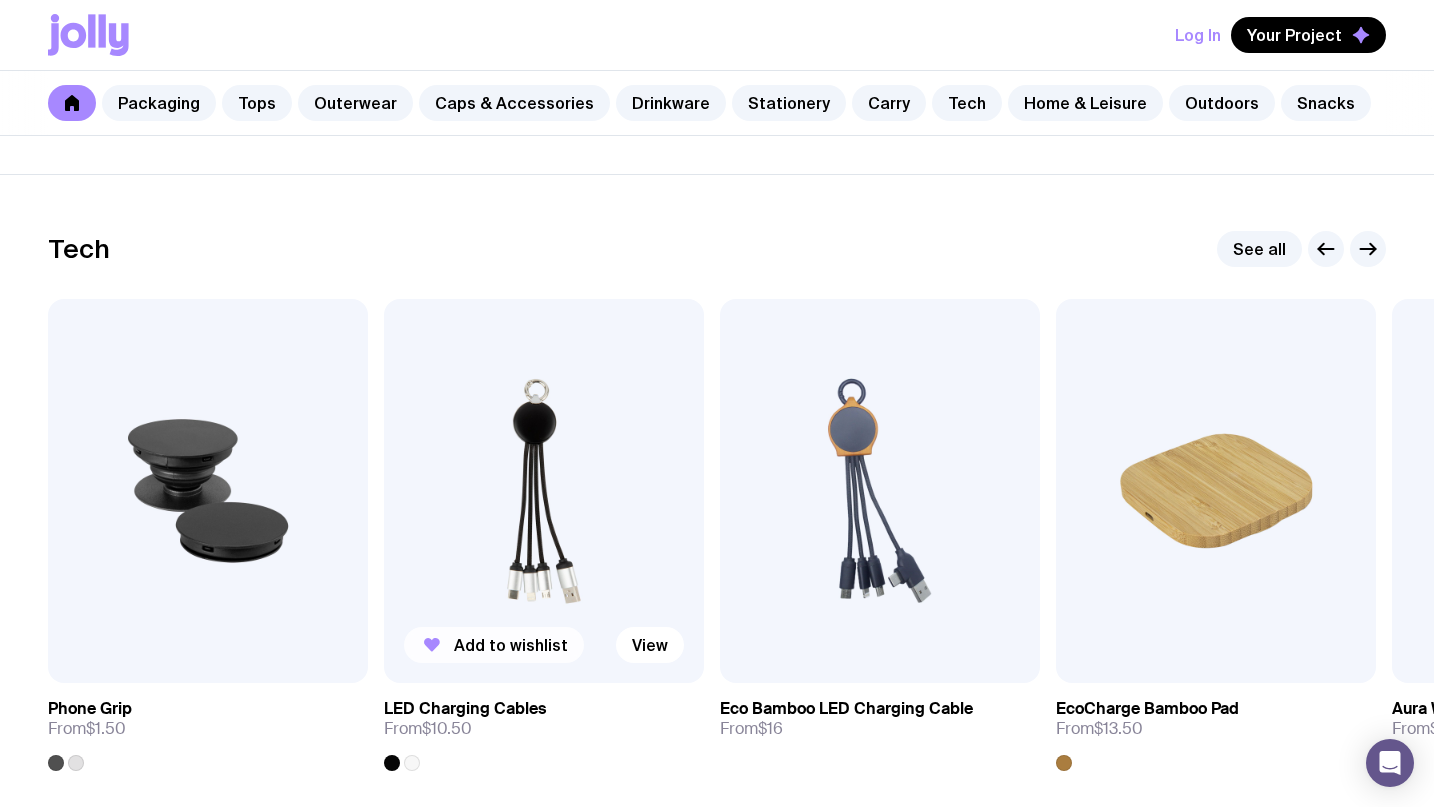 click on "Add to wishlist" 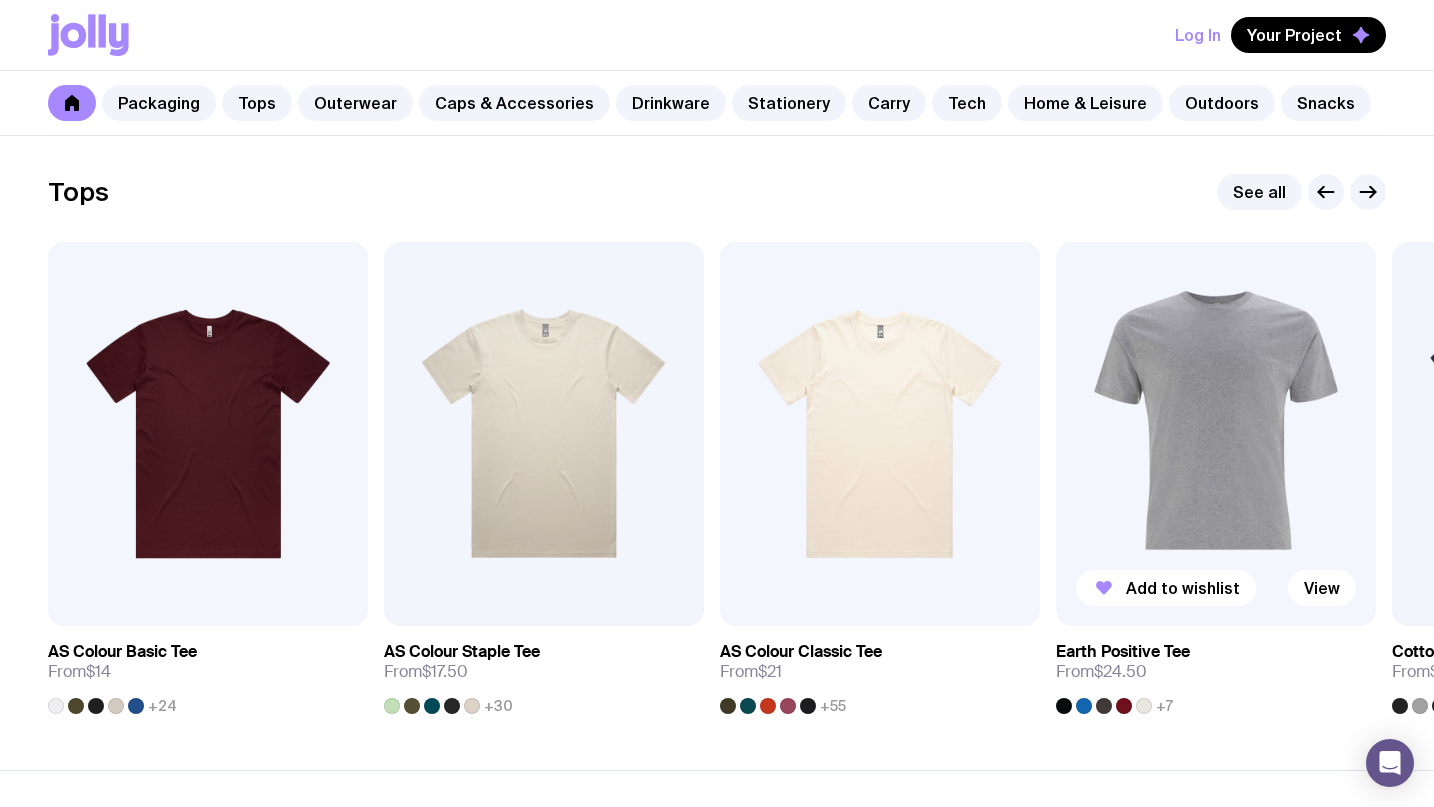 scroll, scrollTop: 945, scrollLeft: 0, axis: vertical 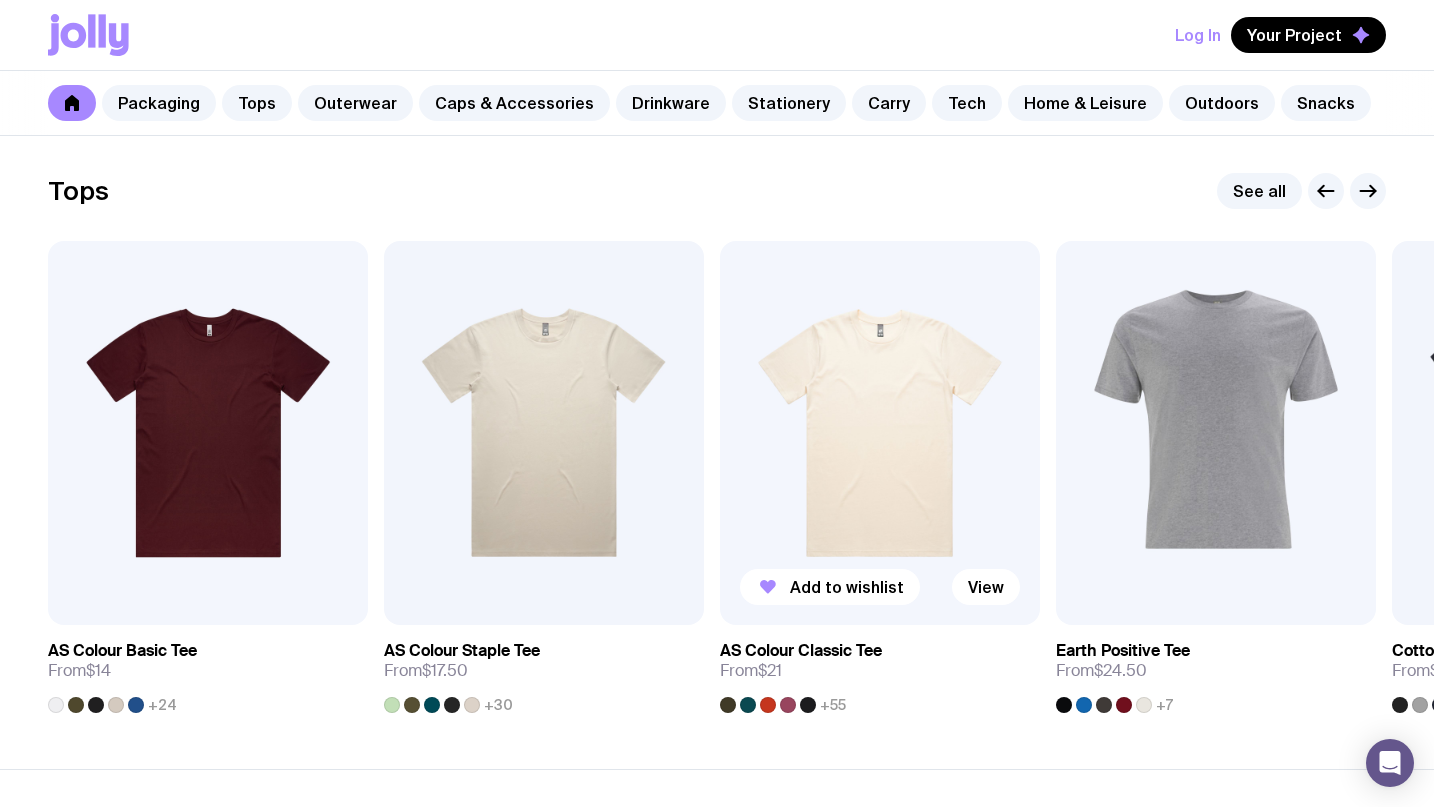 click 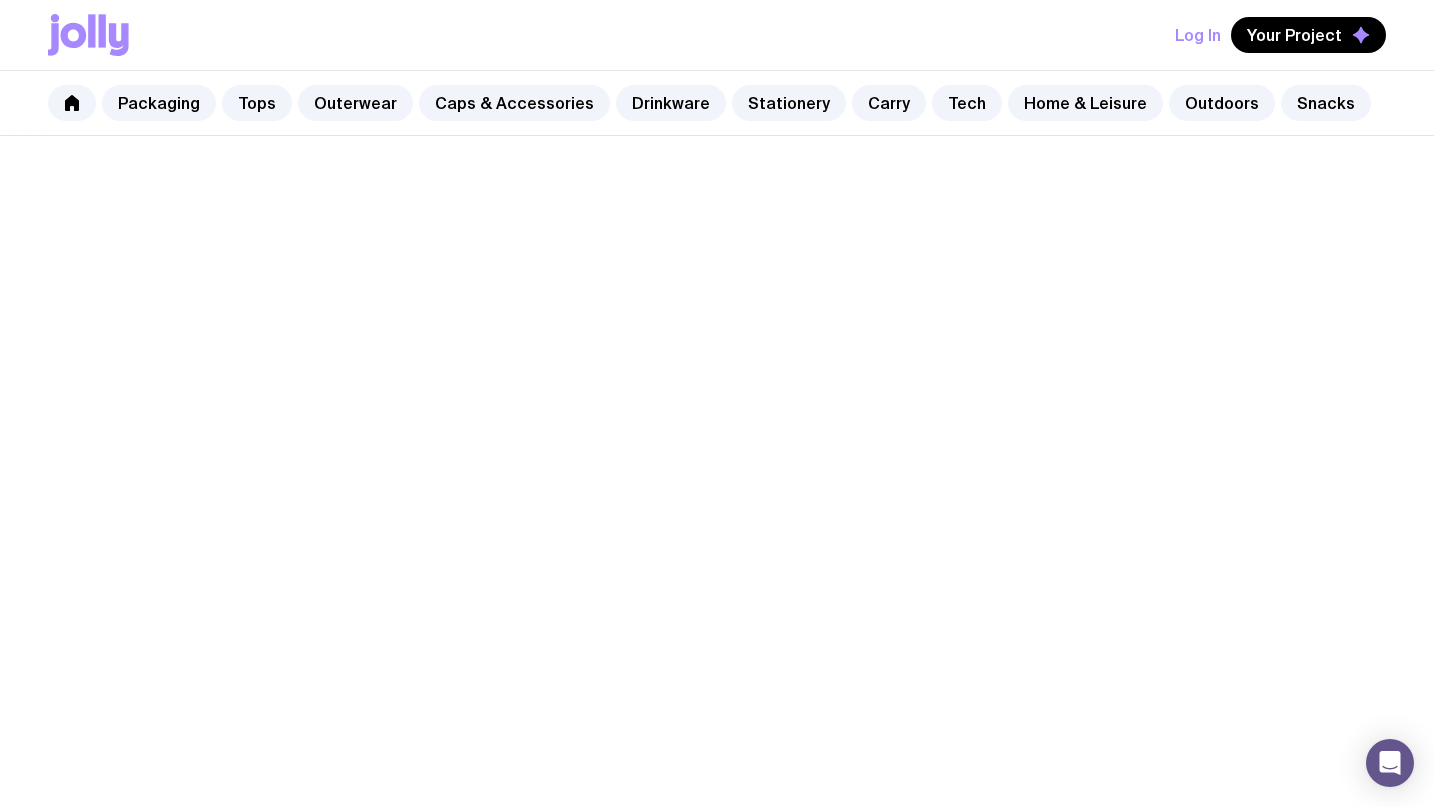 scroll, scrollTop: 0, scrollLeft: 0, axis: both 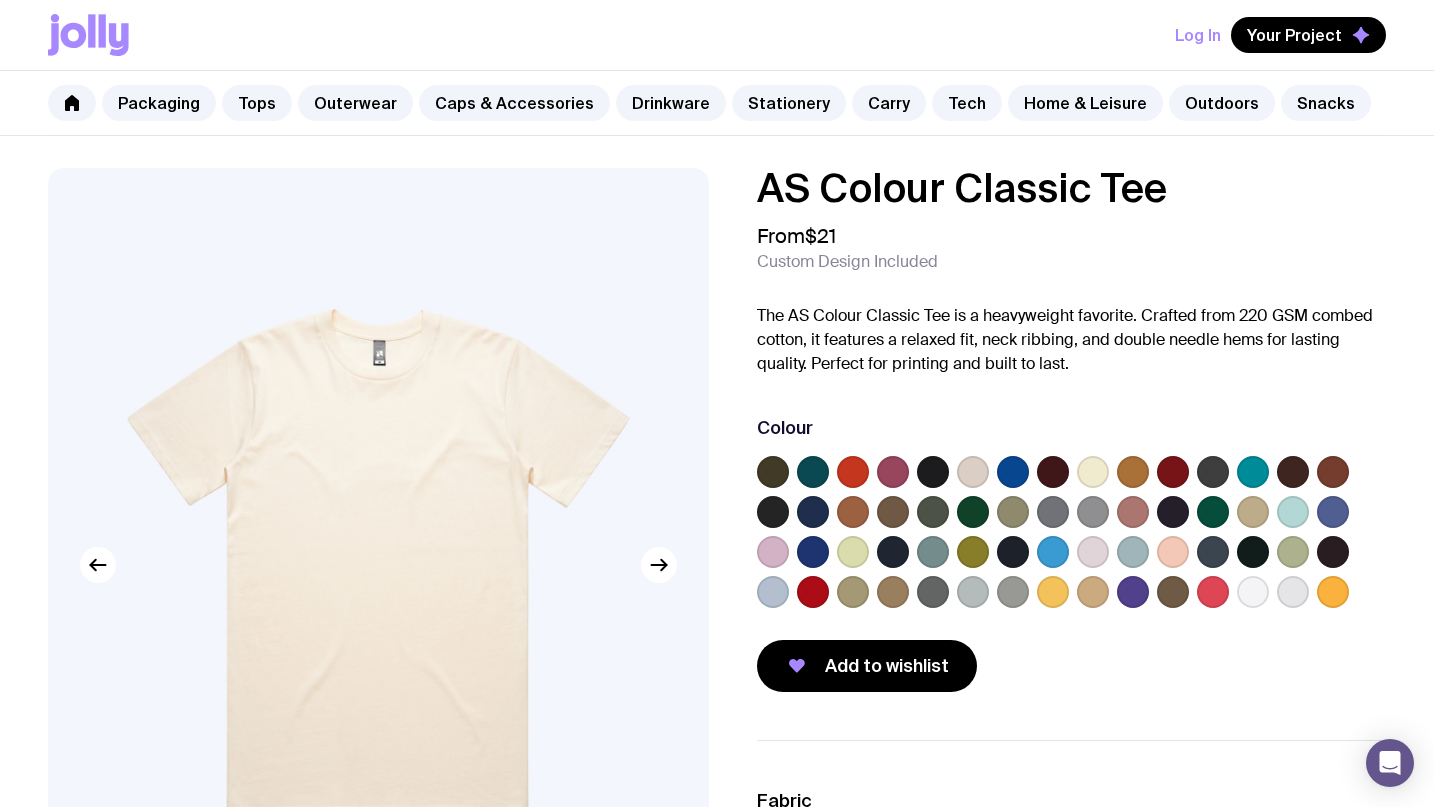click 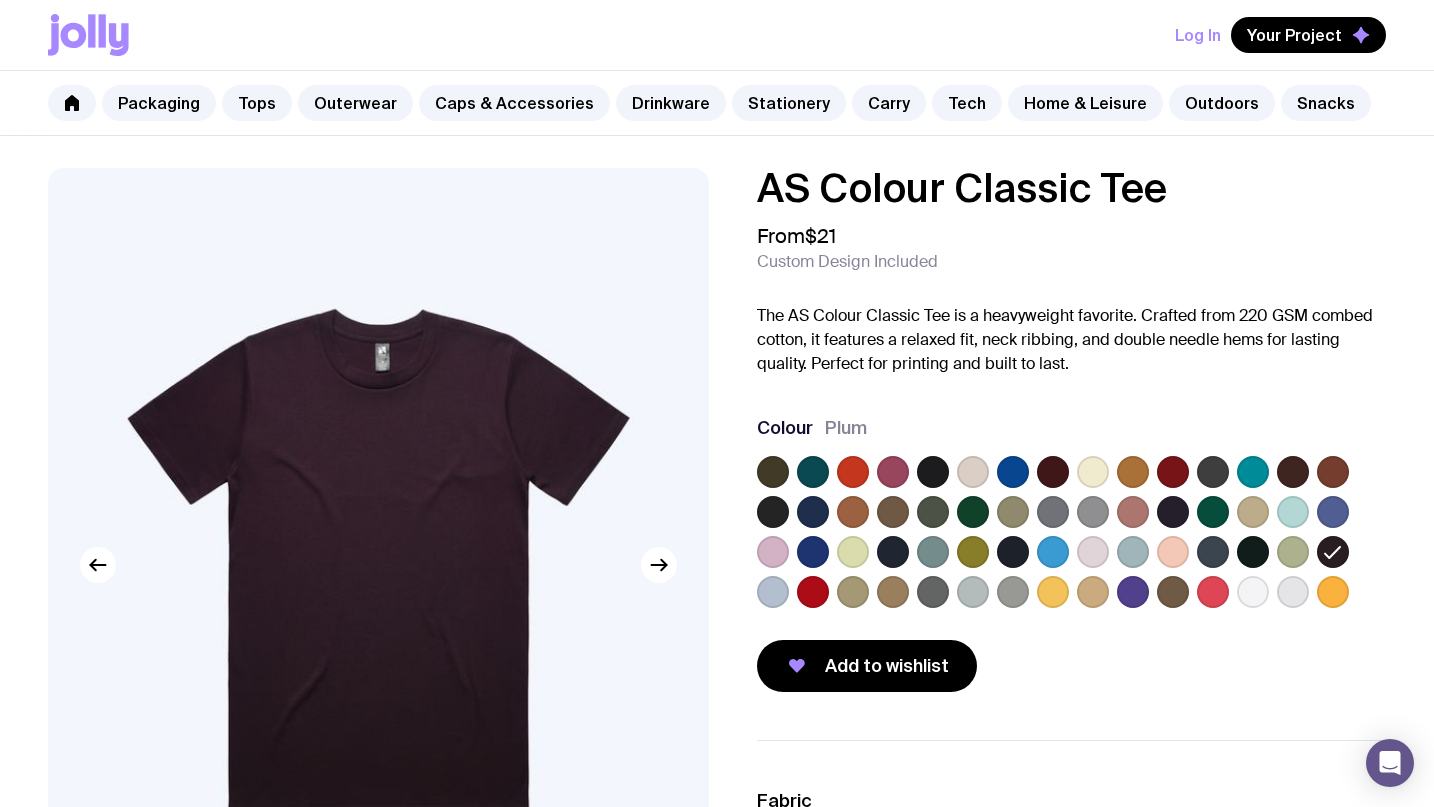 click 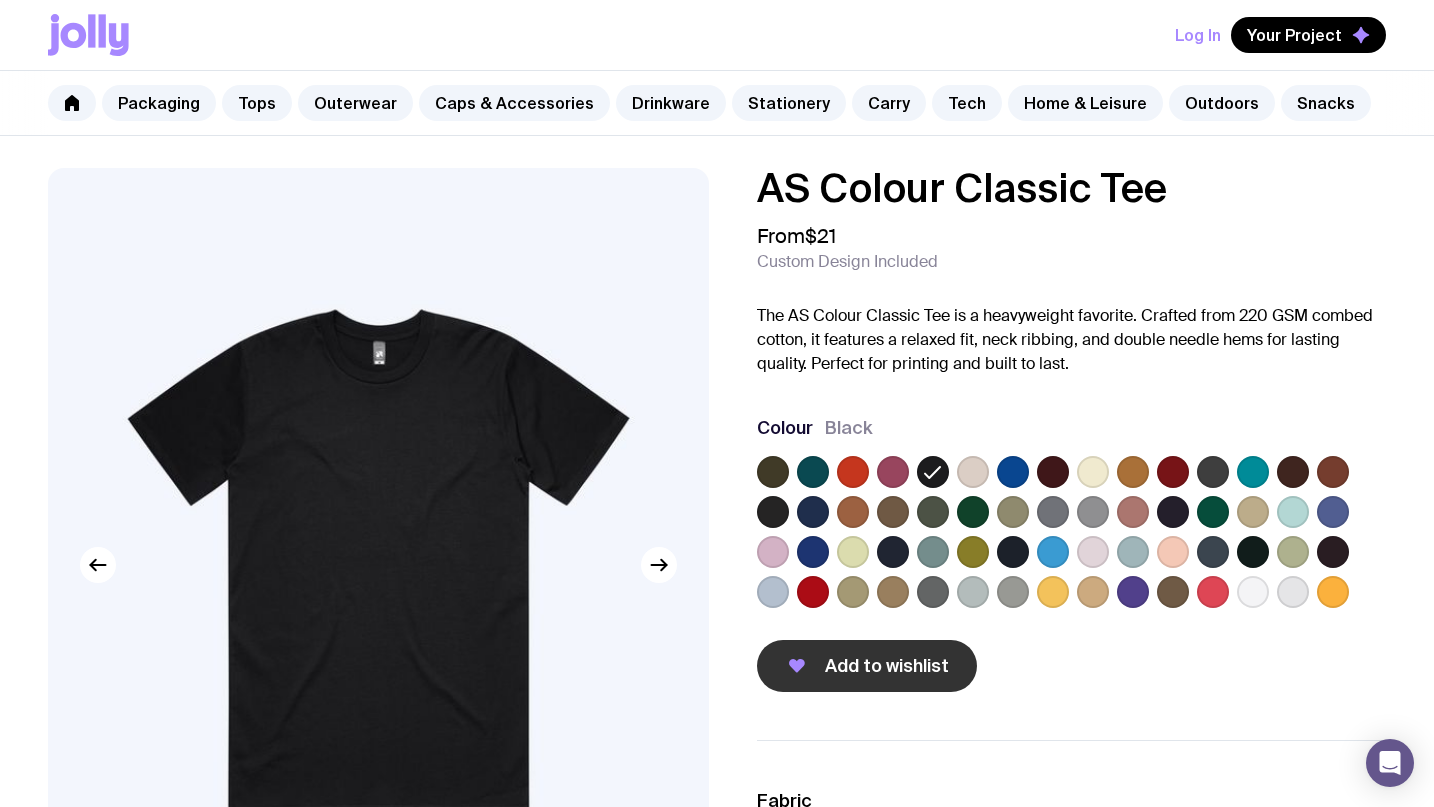 click on "Add to wishlist" 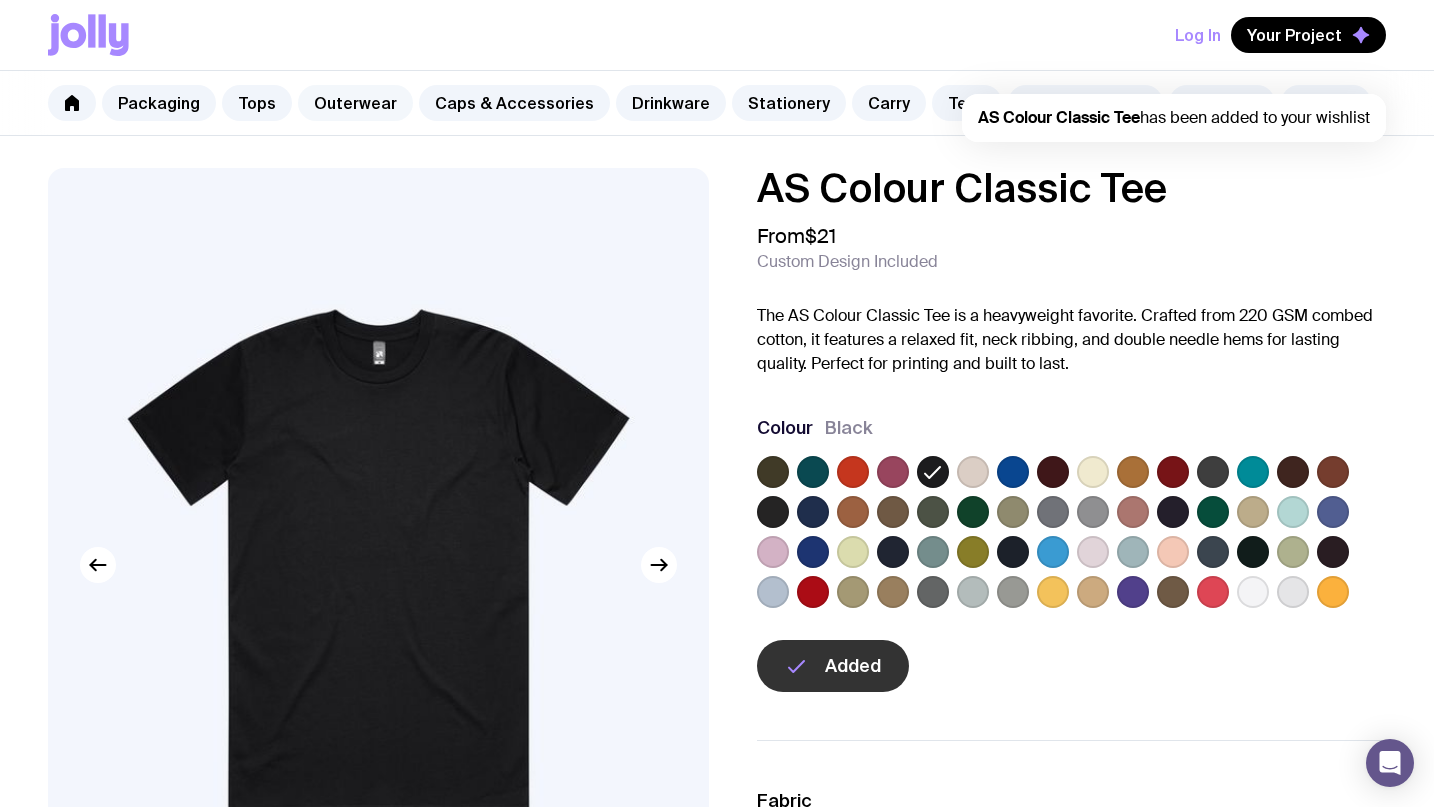 click on "Outerwear" 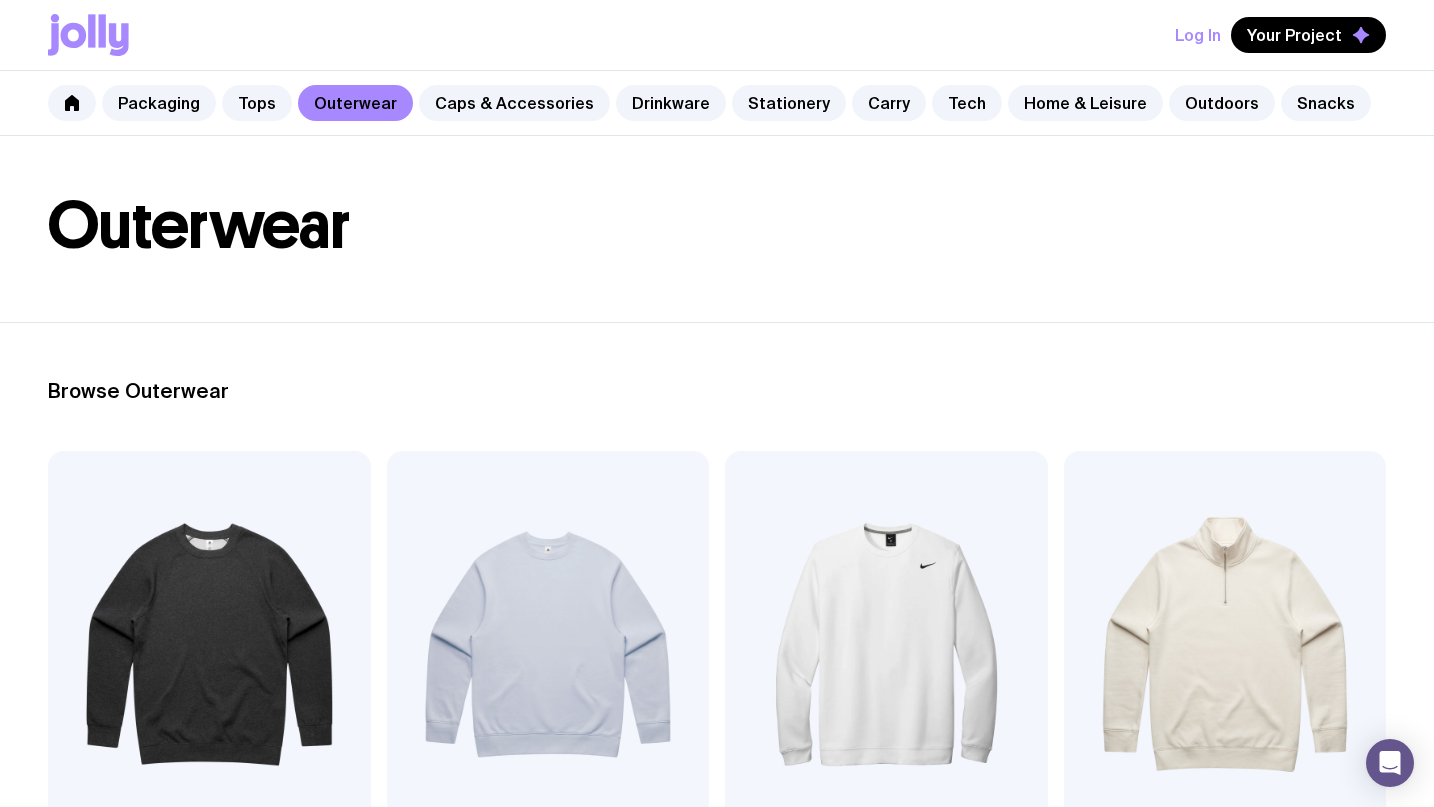 scroll, scrollTop: 106, scrollLeft: 0, axis: vertical 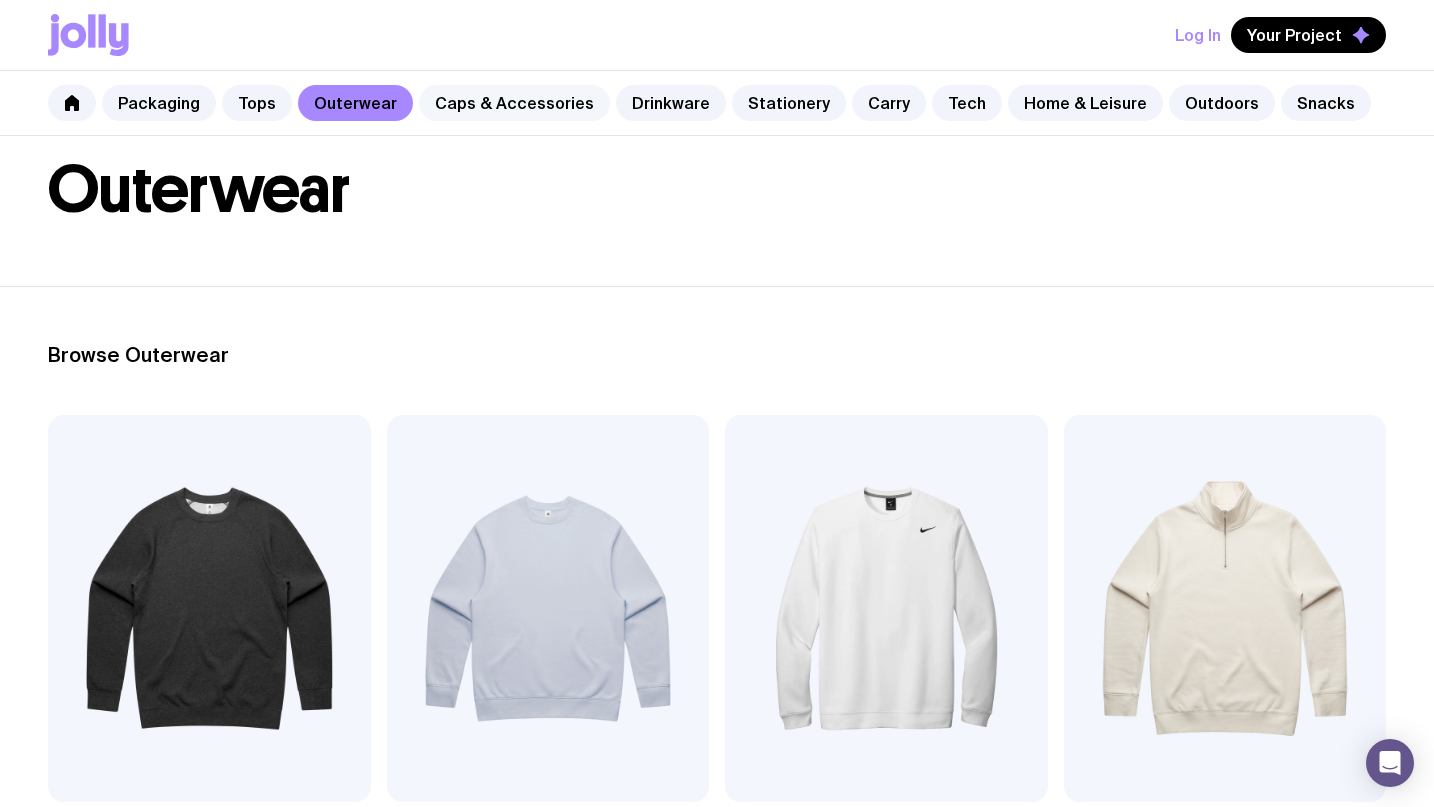 click on "Caps & Accessories" 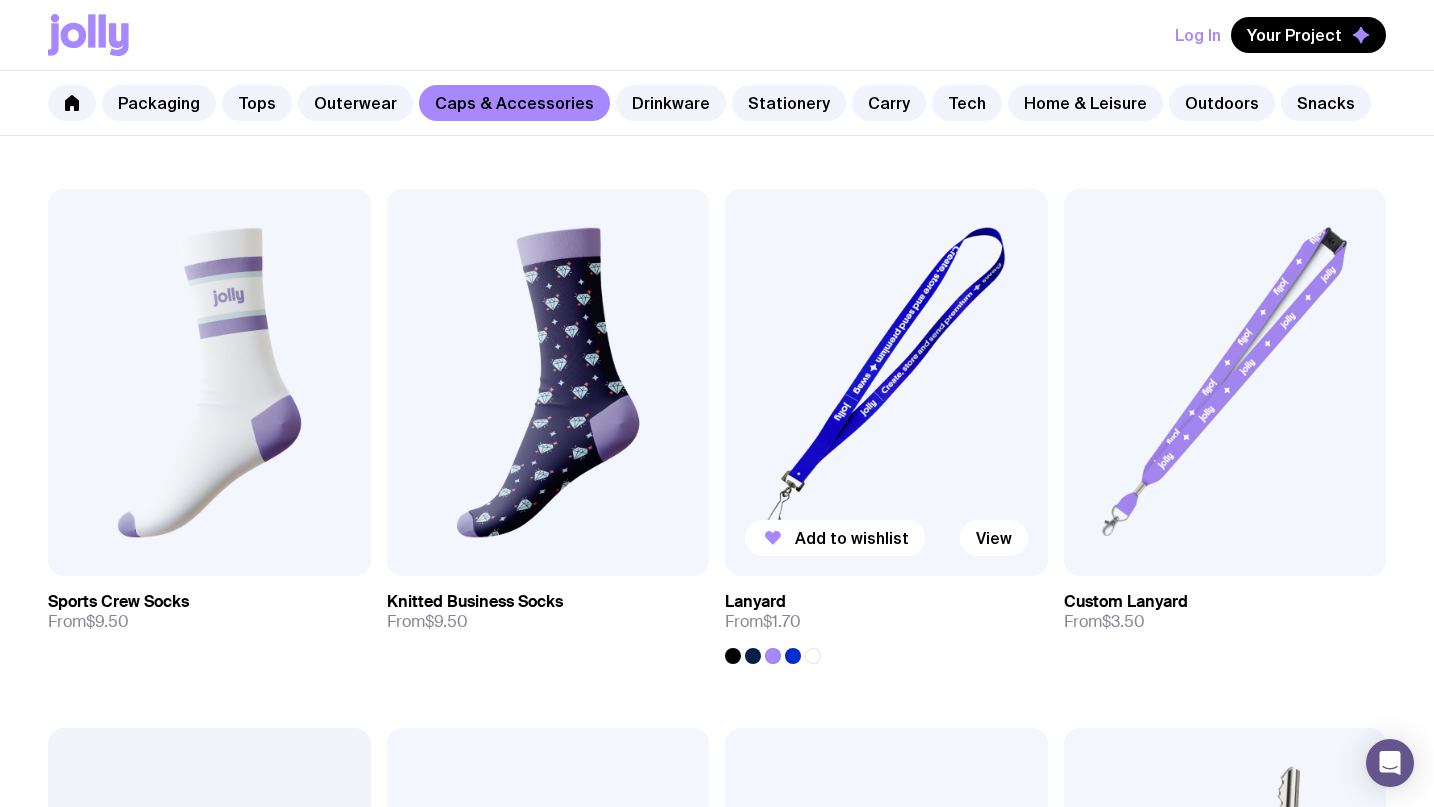 scroll, scrollTop: 2489, scrollLeft: 0, axis: vertical 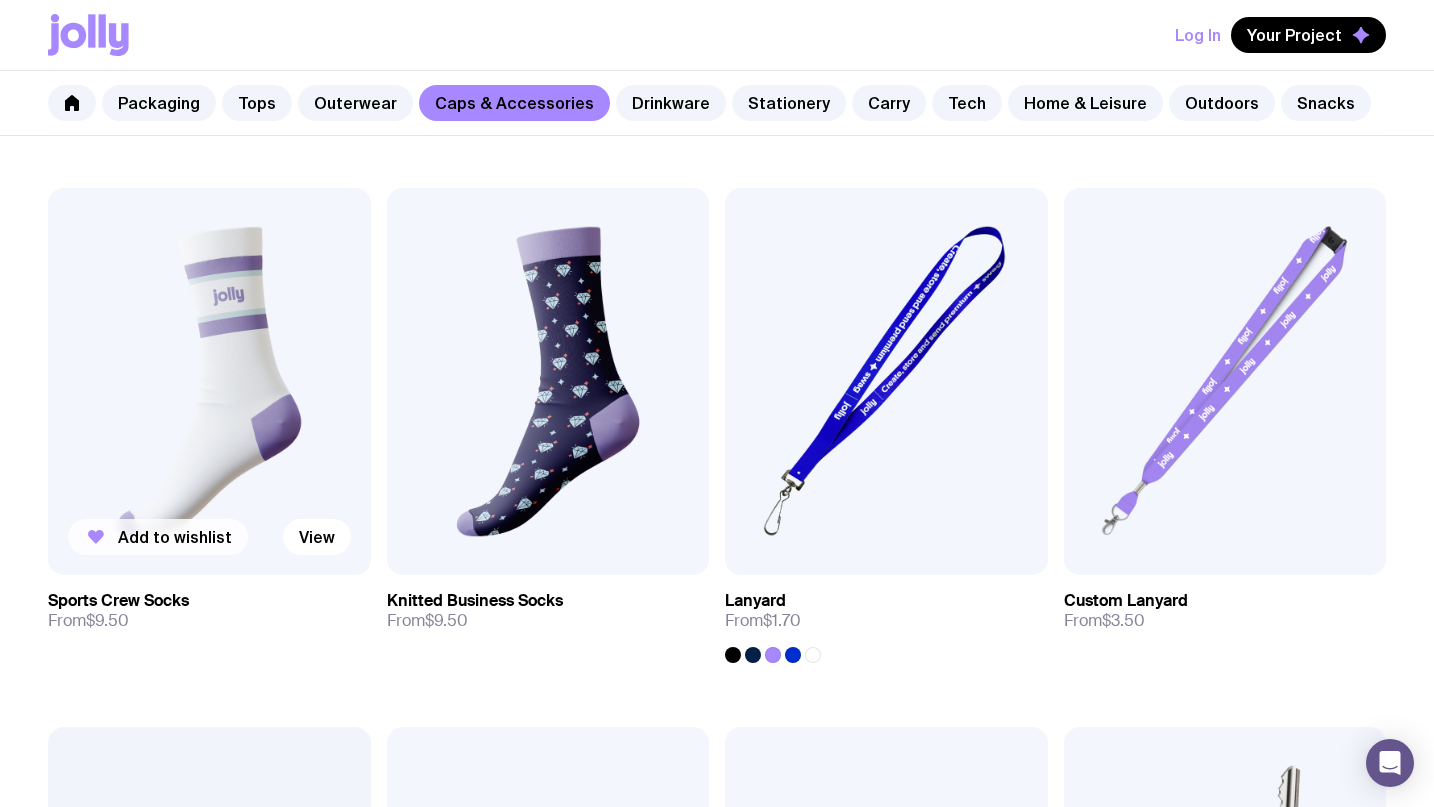 click on "Add to wishlist" at bounding box center [158, 537] 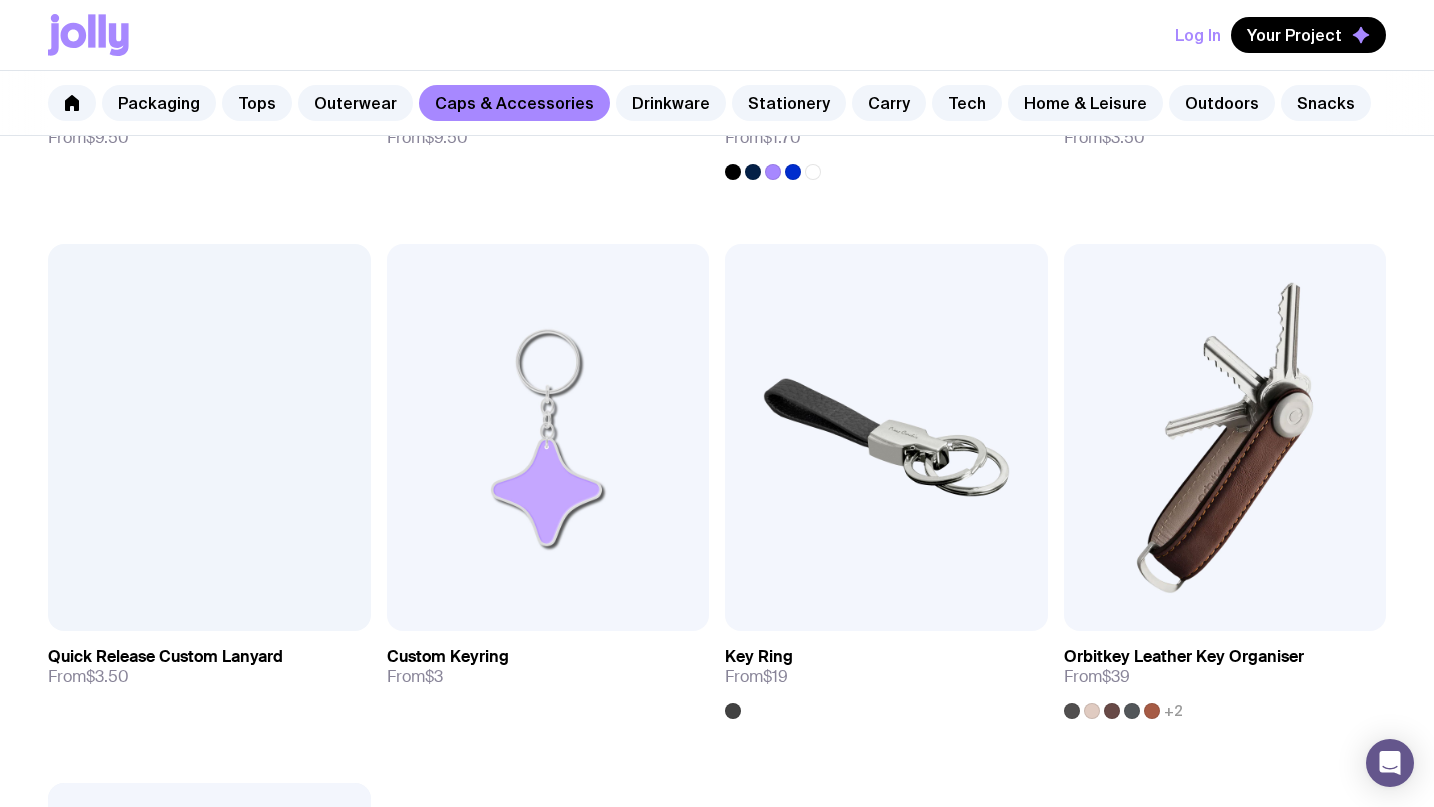 scroll, scrollTop: 2982, scrollLeft: 0, axis: vertical 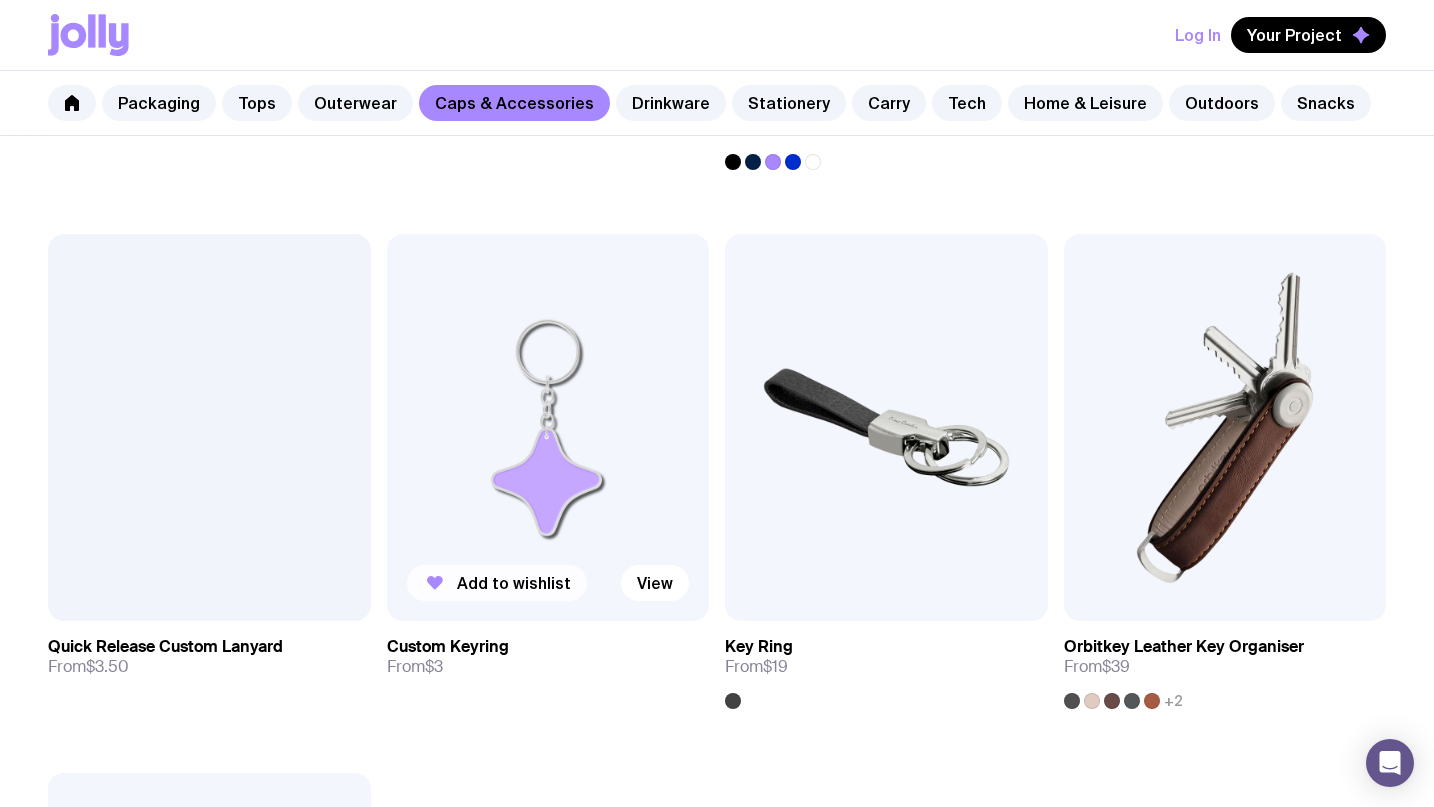 click on "Add to wishlist" 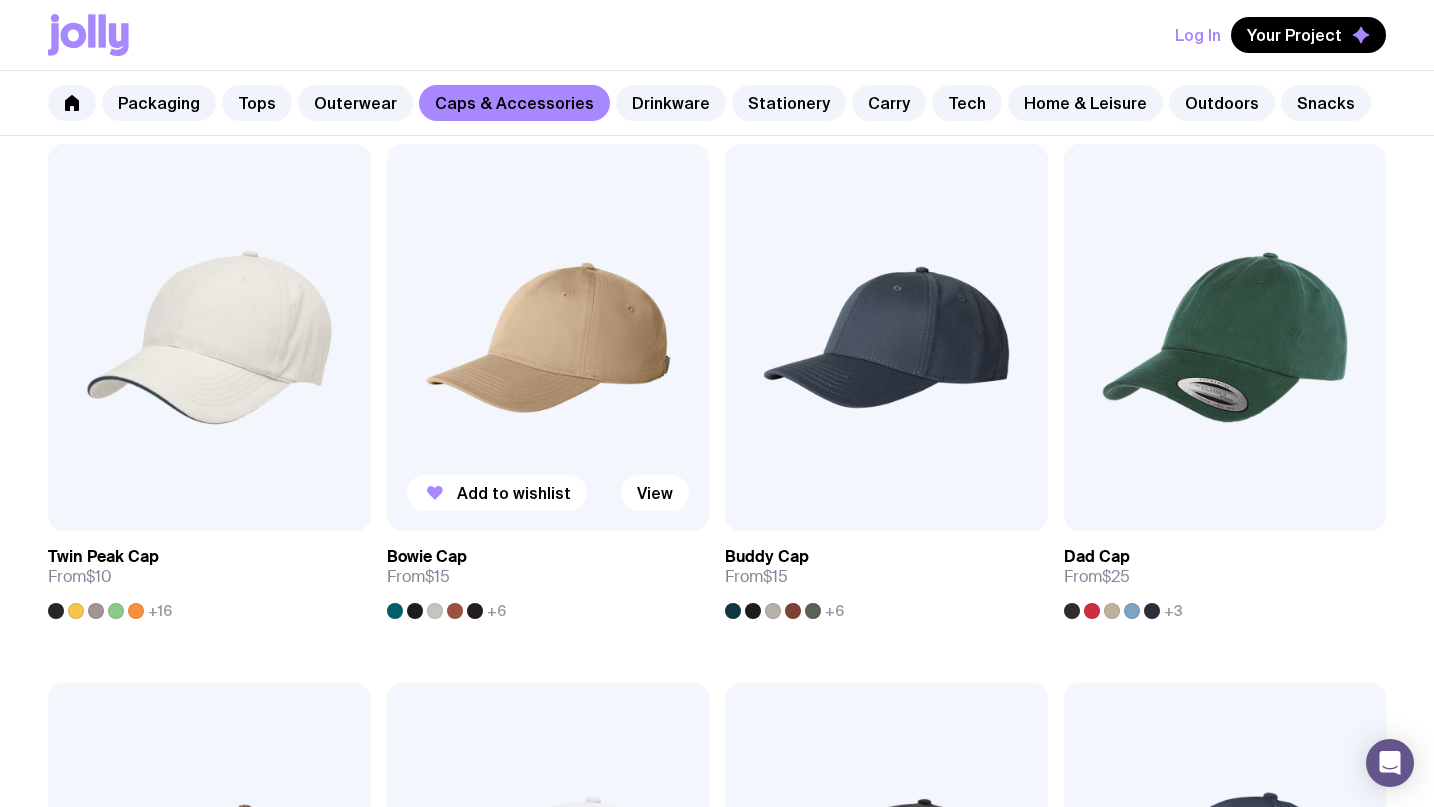scroll, scrollTop: 361, scrollLeft: 0, axis: vertical 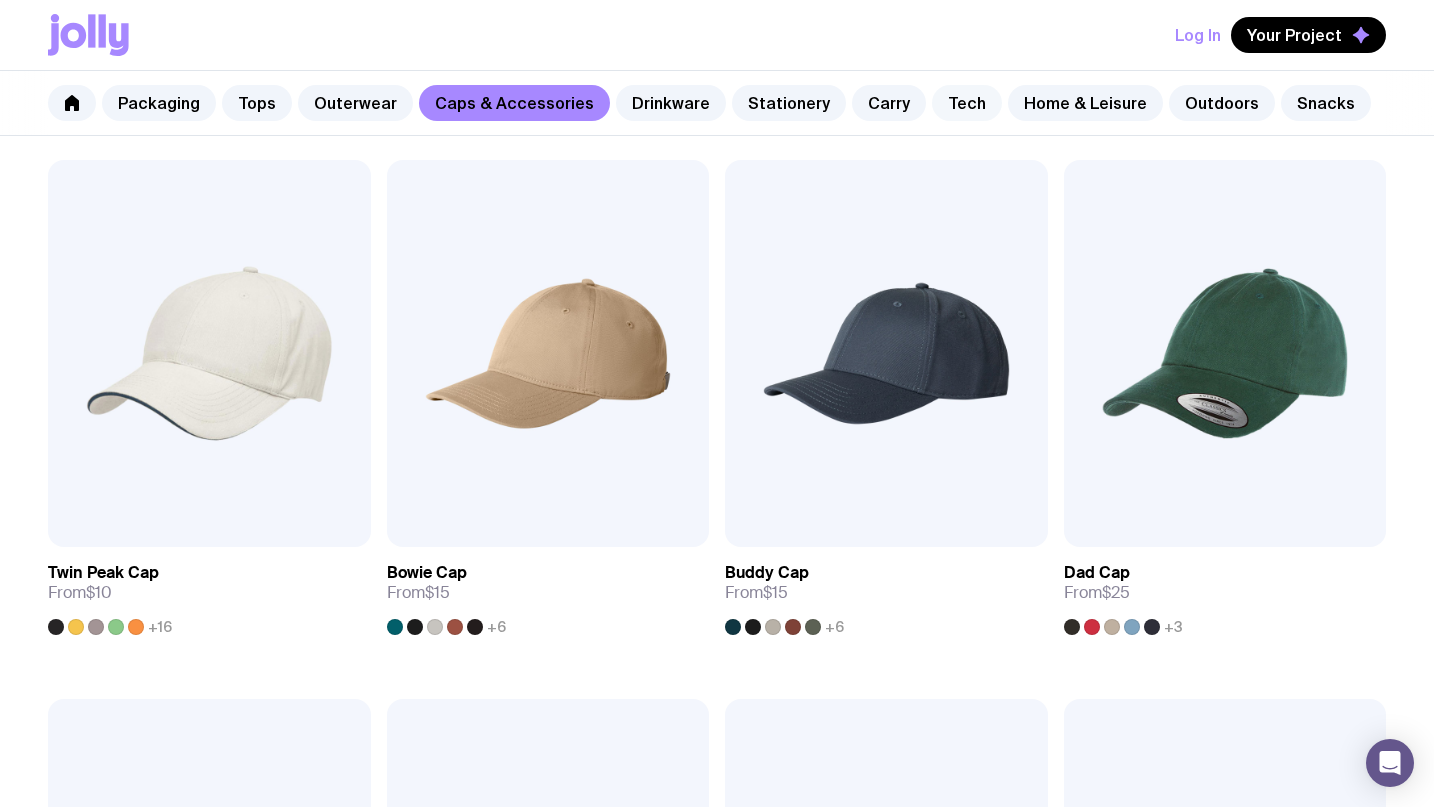 click on "Tech" 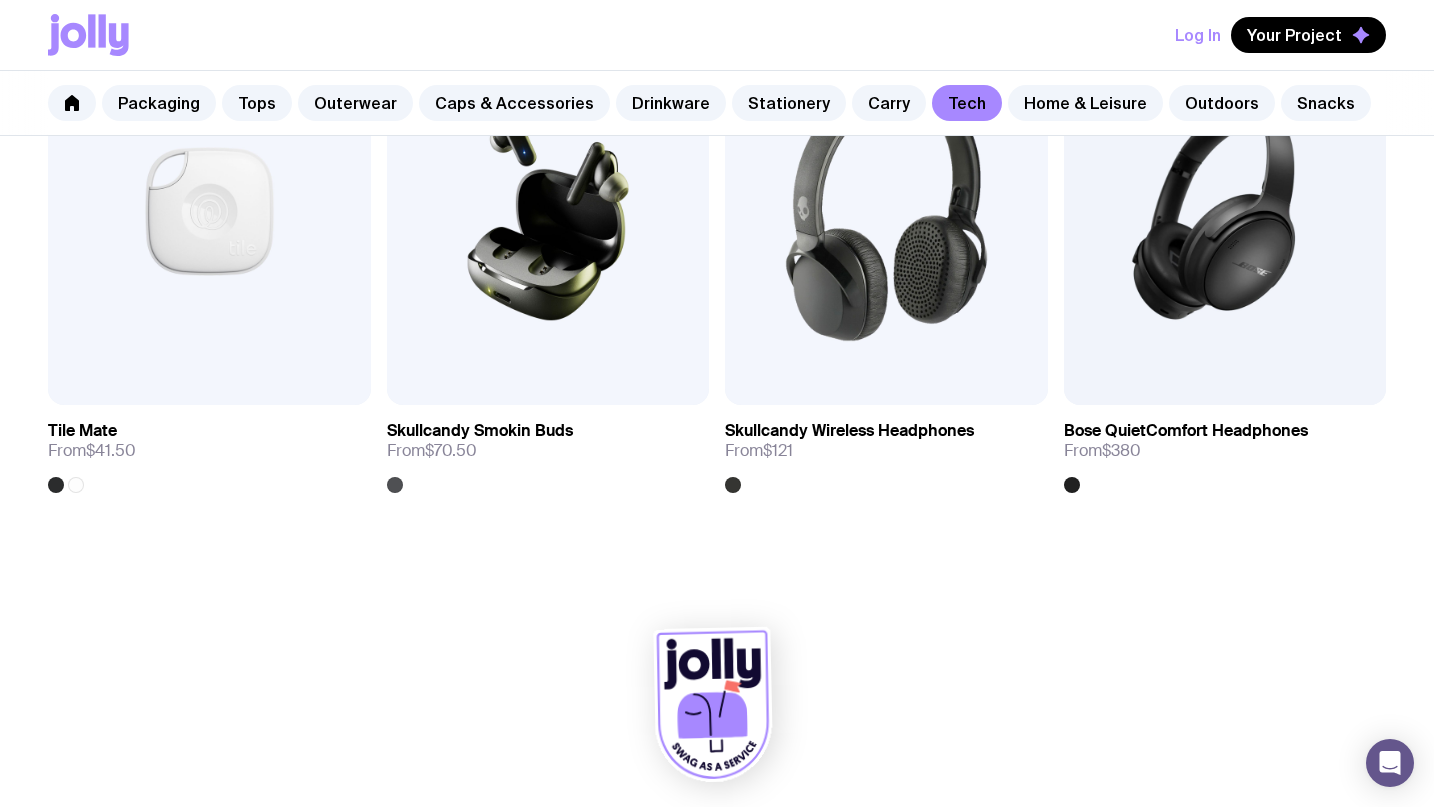 scroll, scrollTop: 3763, scrollLeft: 0, axis: vertical 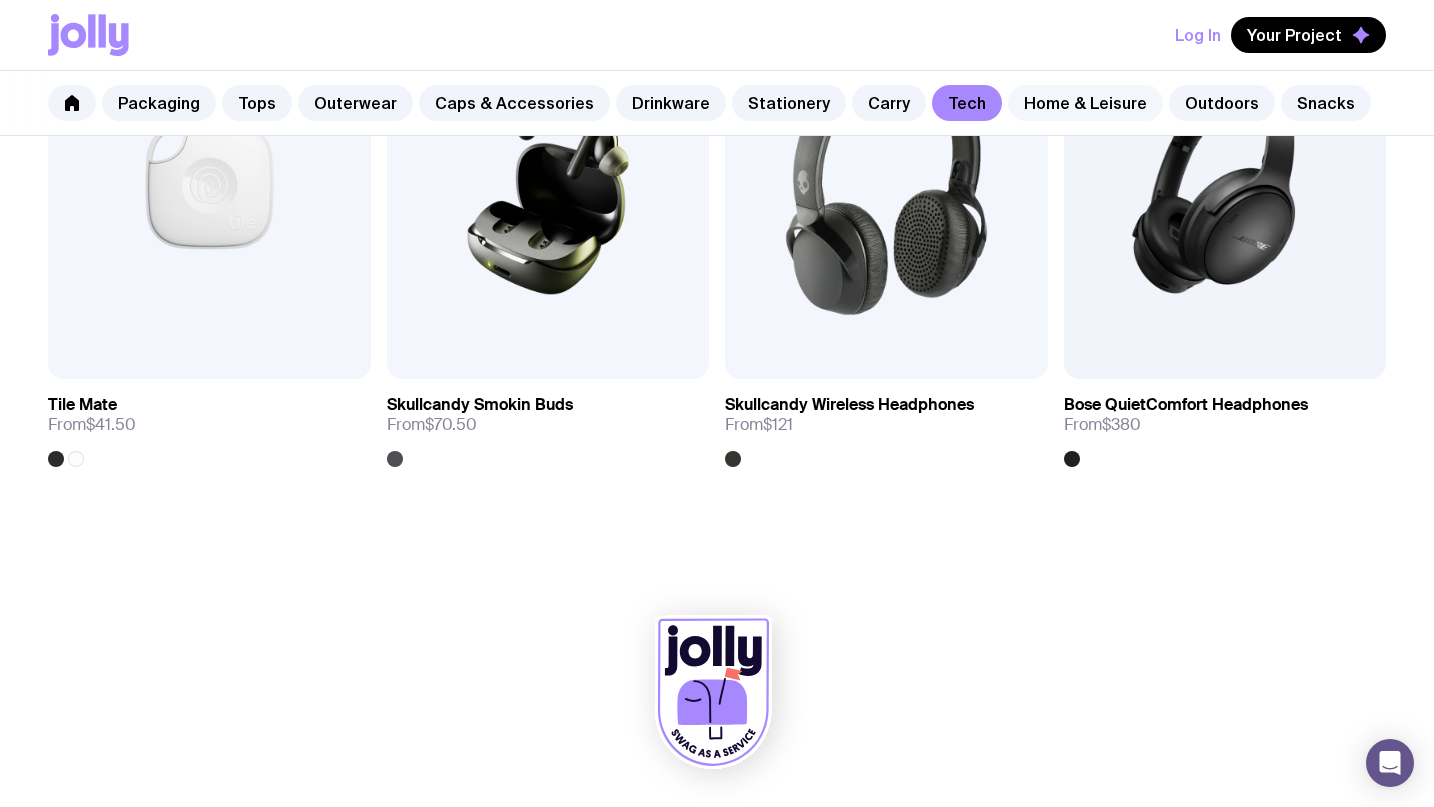 click on "Home & Leisure" 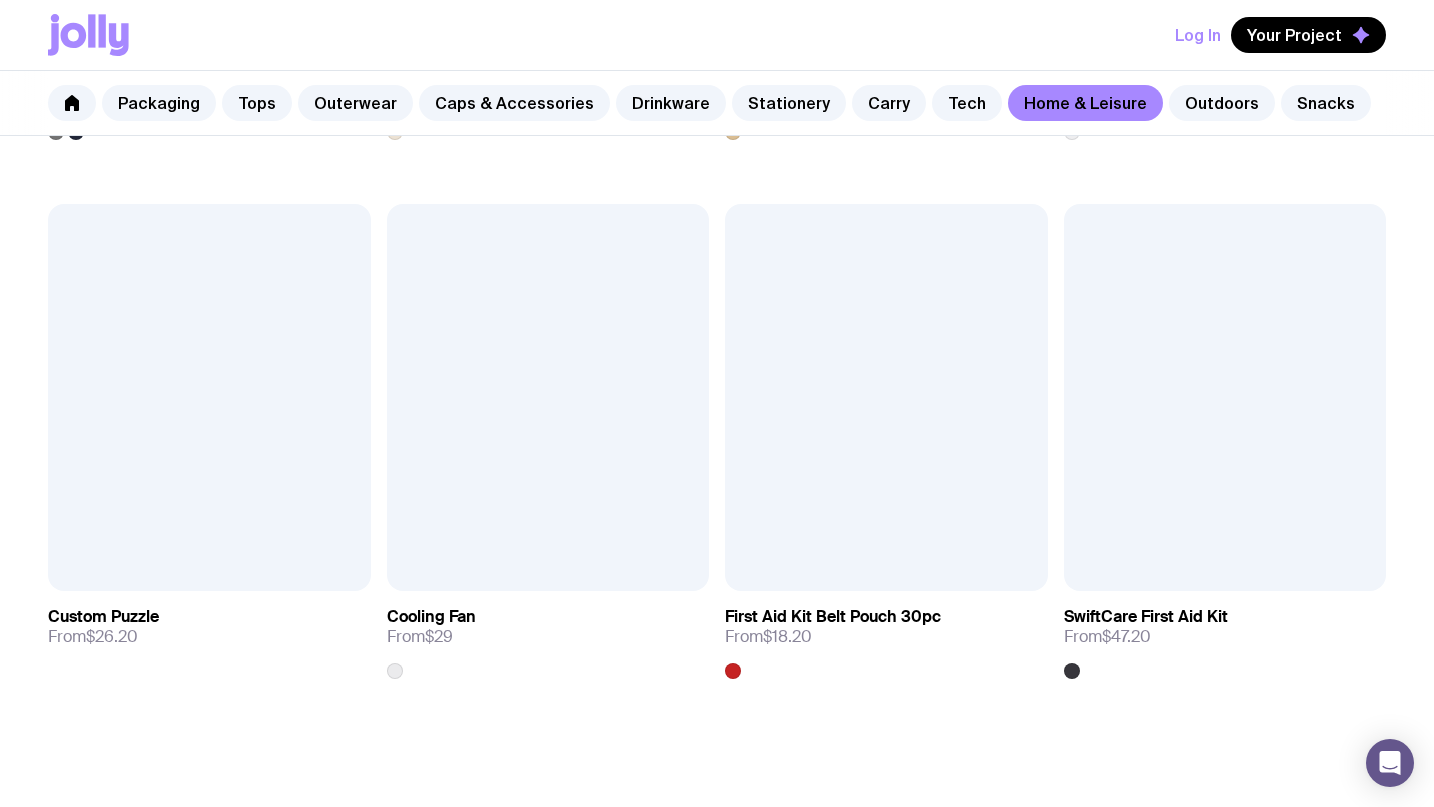 scroll, scrollTop: 4302, scrollLeft: 0, axis: vertical 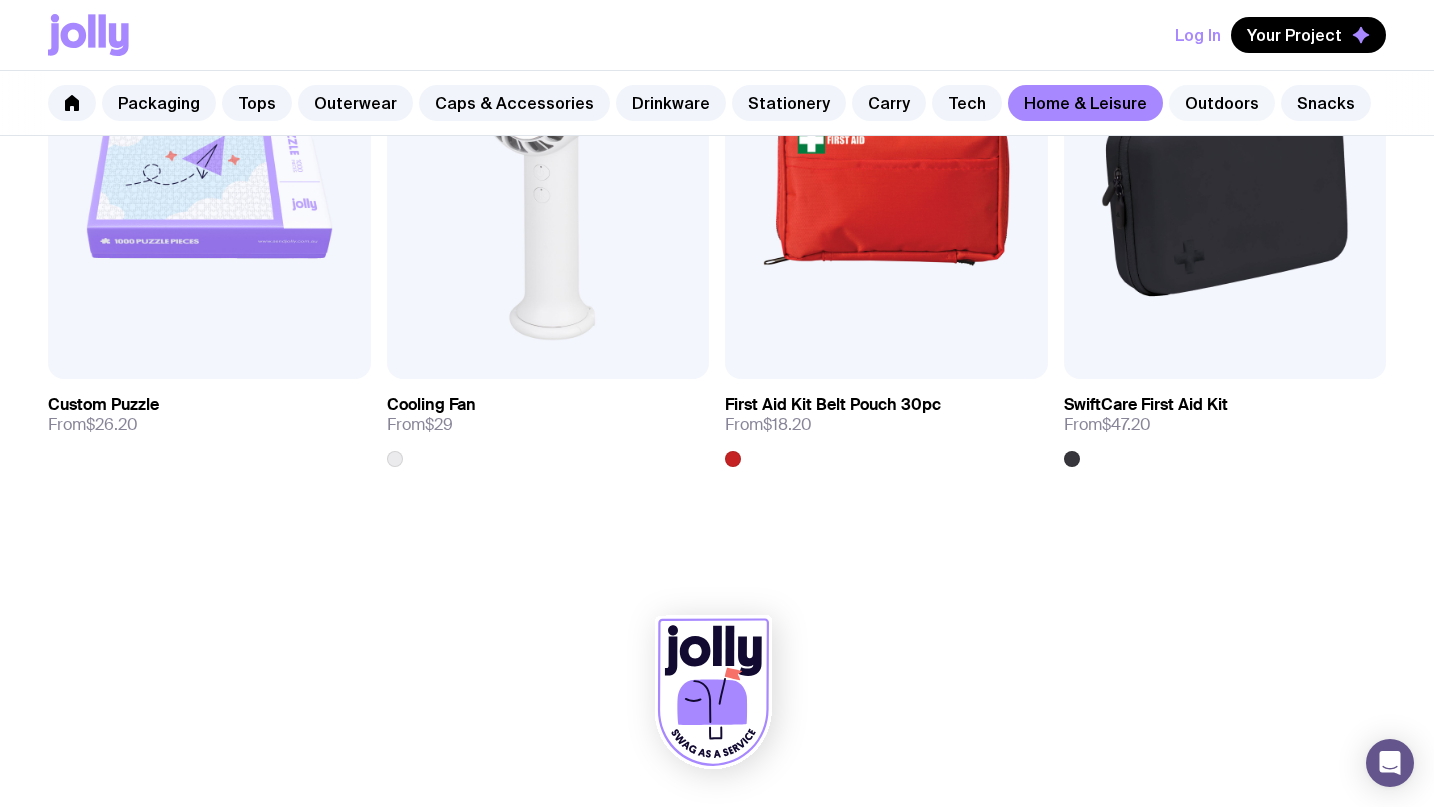 click on "Outdoors" 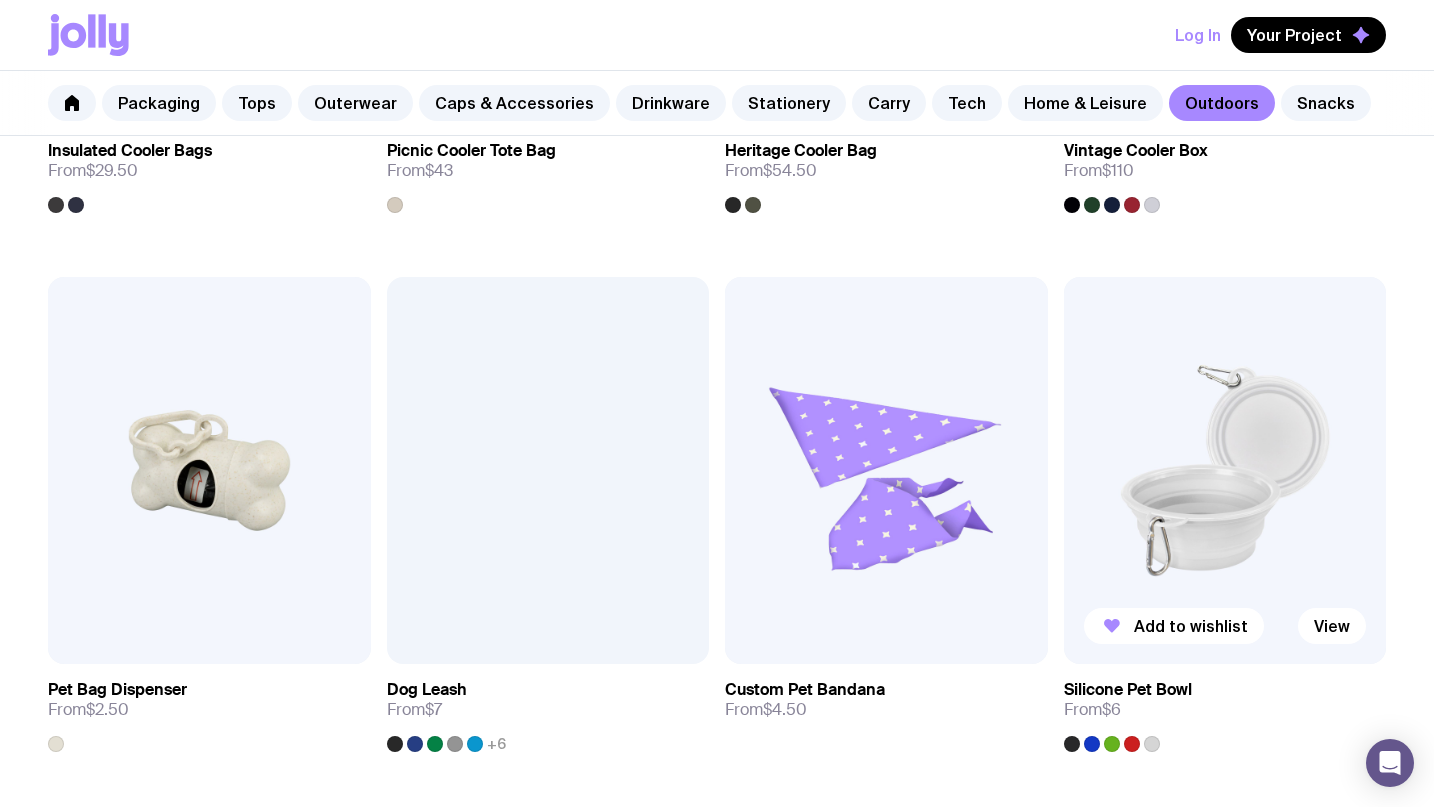 scroll, scrollTop: 2401, scrollLeft: 0, axis: vertical 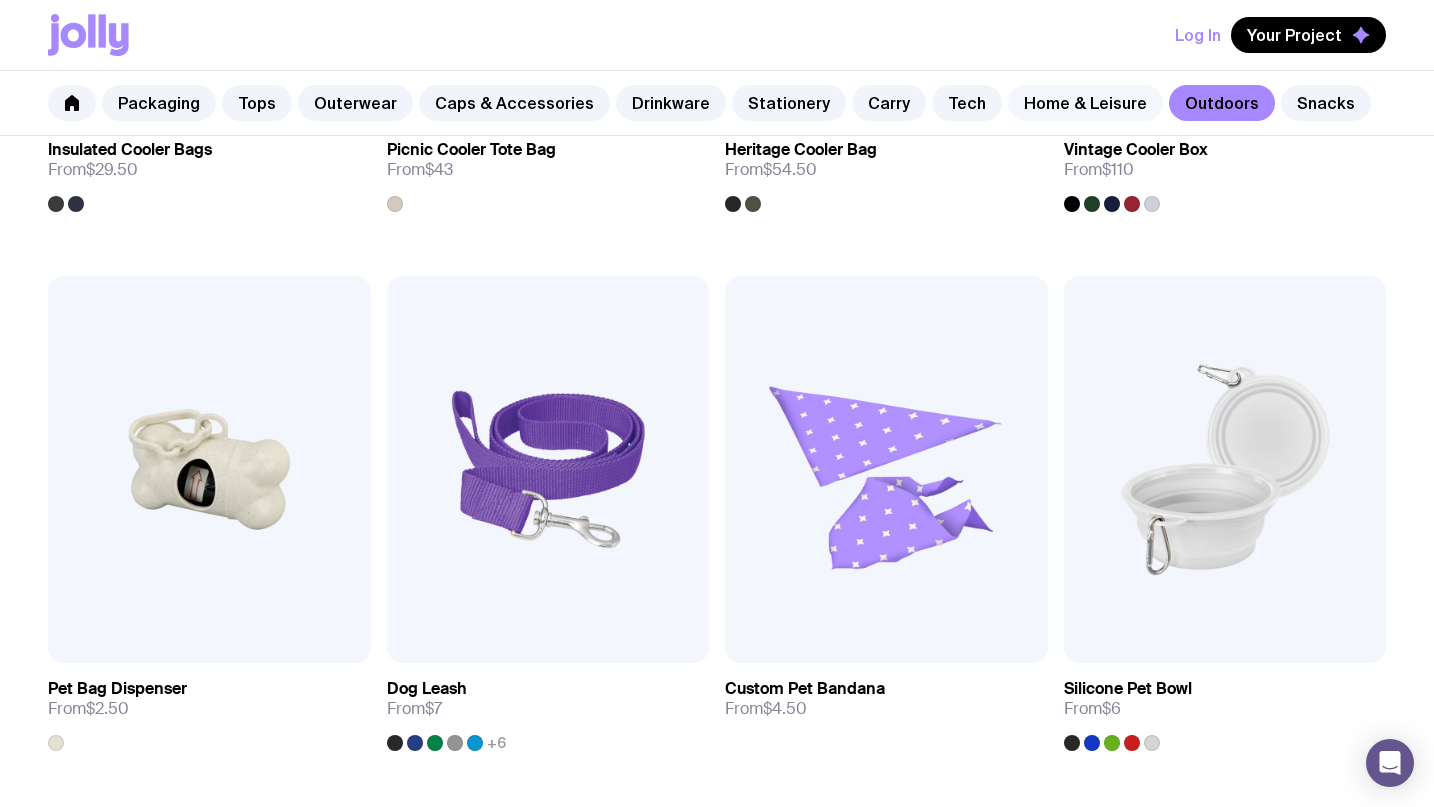 click on "Home & Leisure" 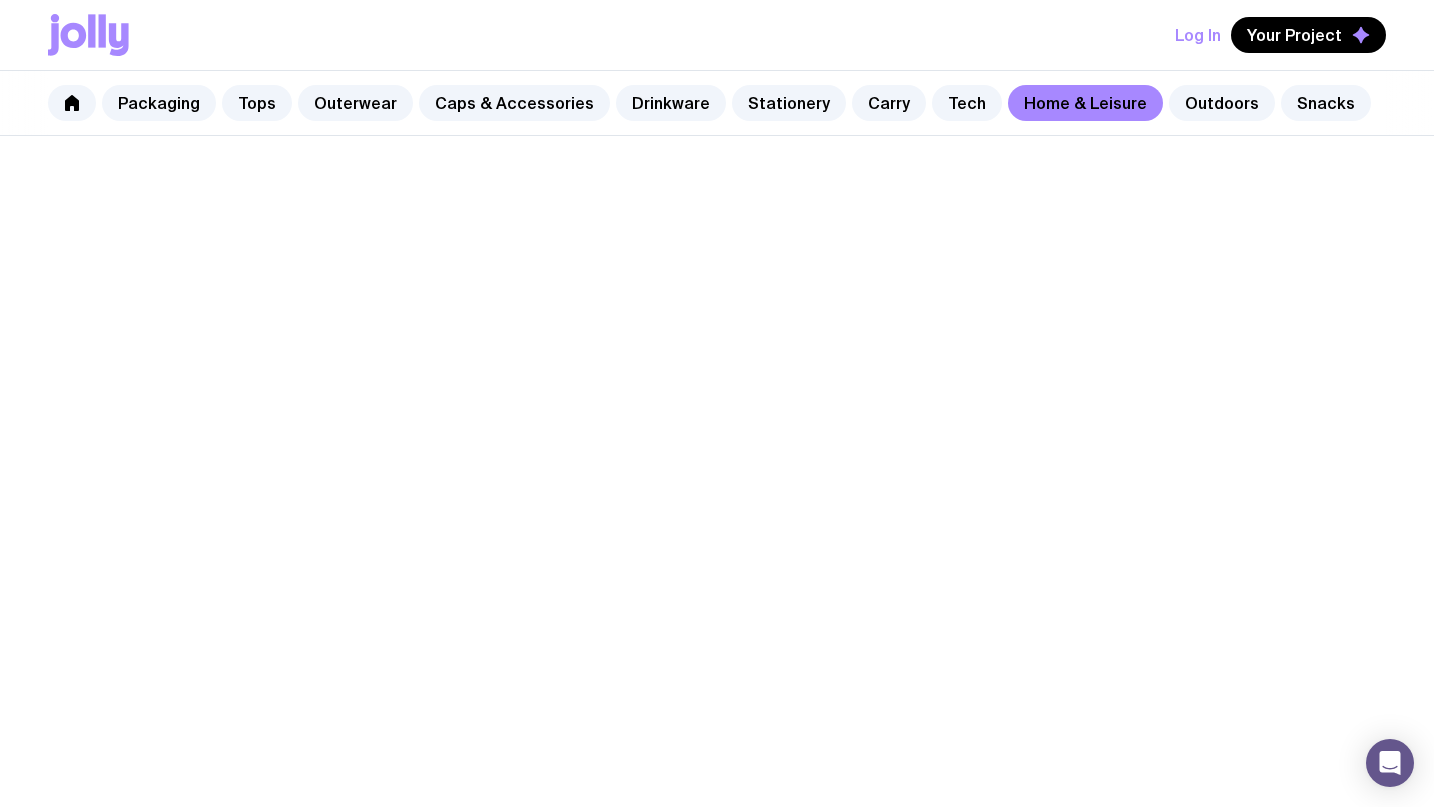 scroll, scrollTop: 0, scrollLeft: 0, axis: both 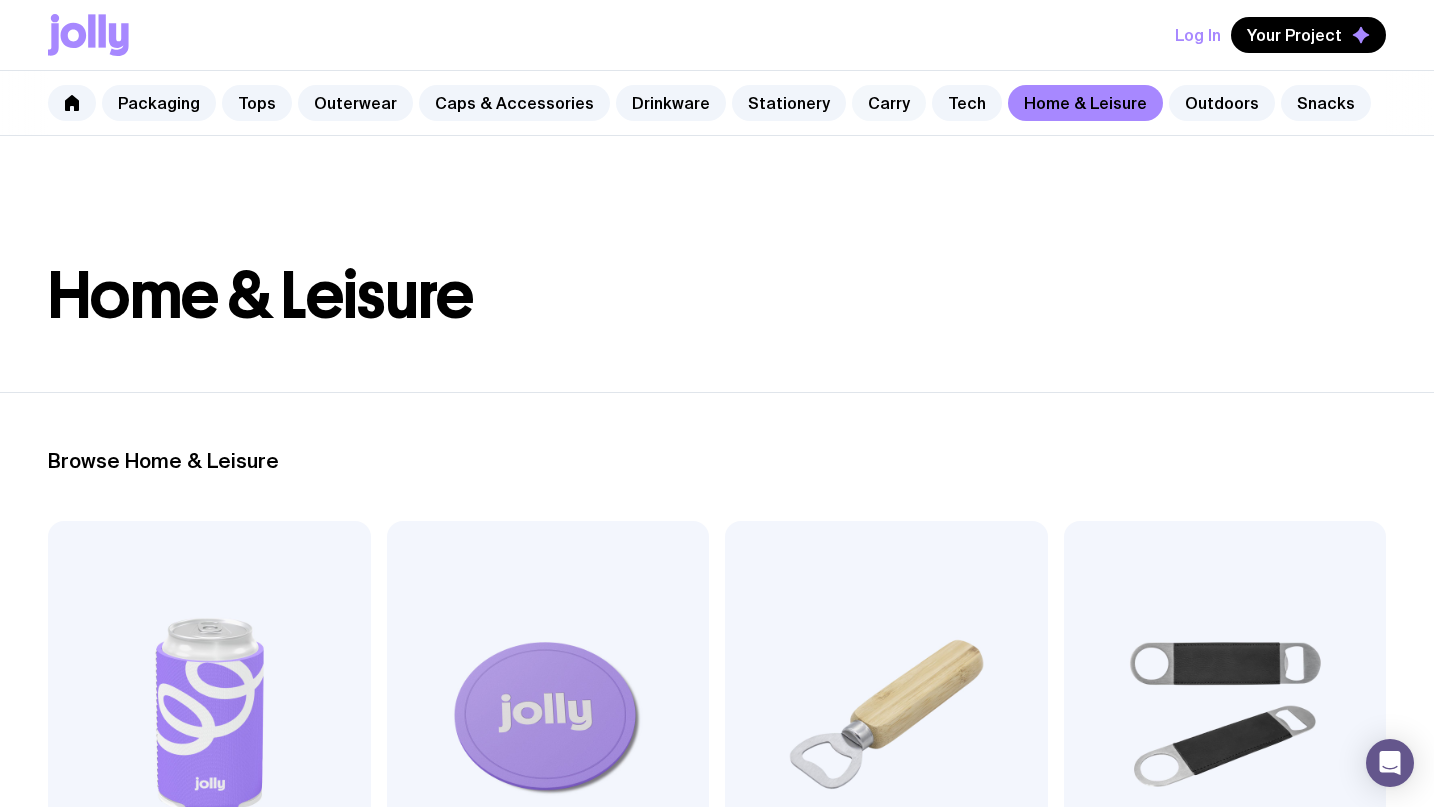 click on "Carry" 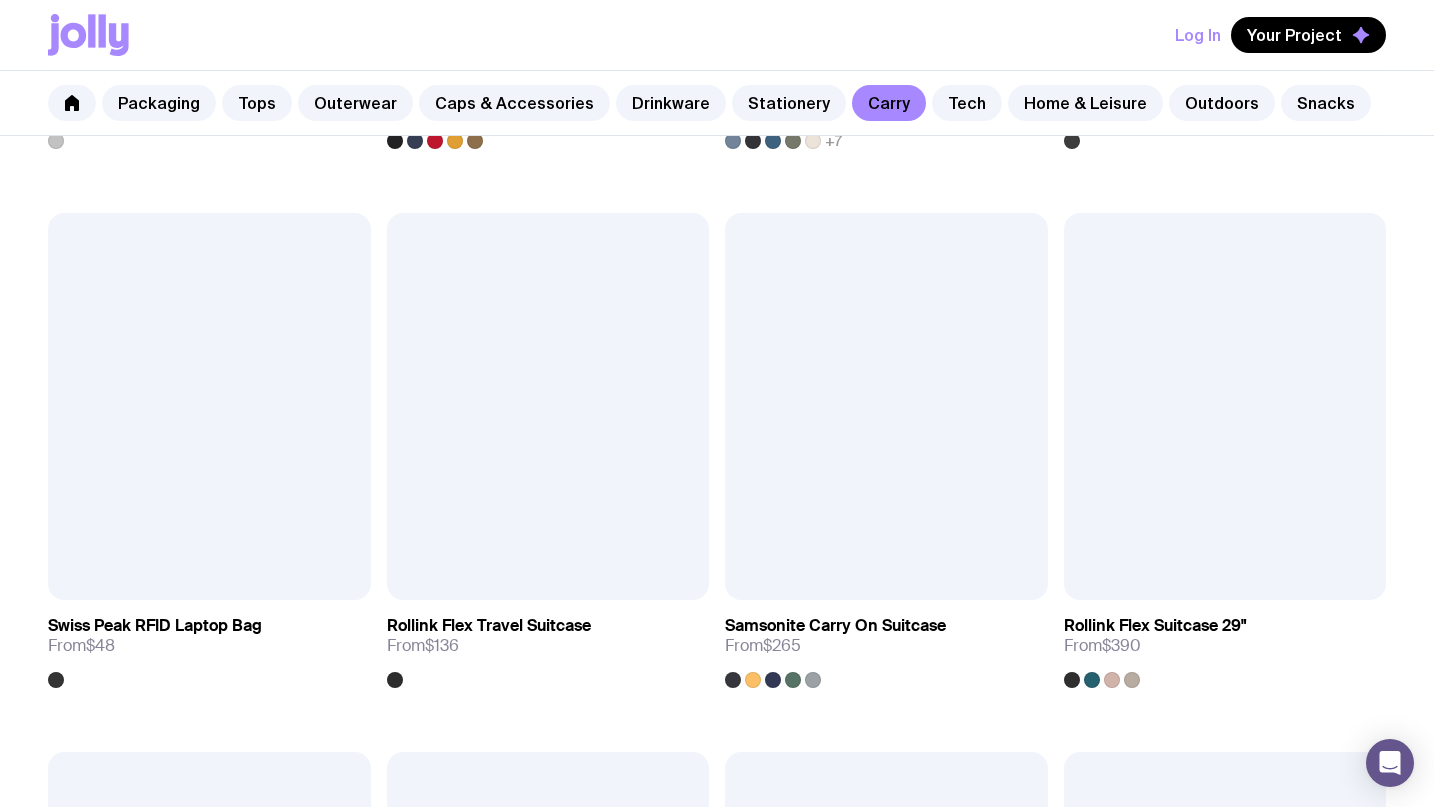 scroll, scrollTop: 3547, scrollLeft: 0, axis: vertical 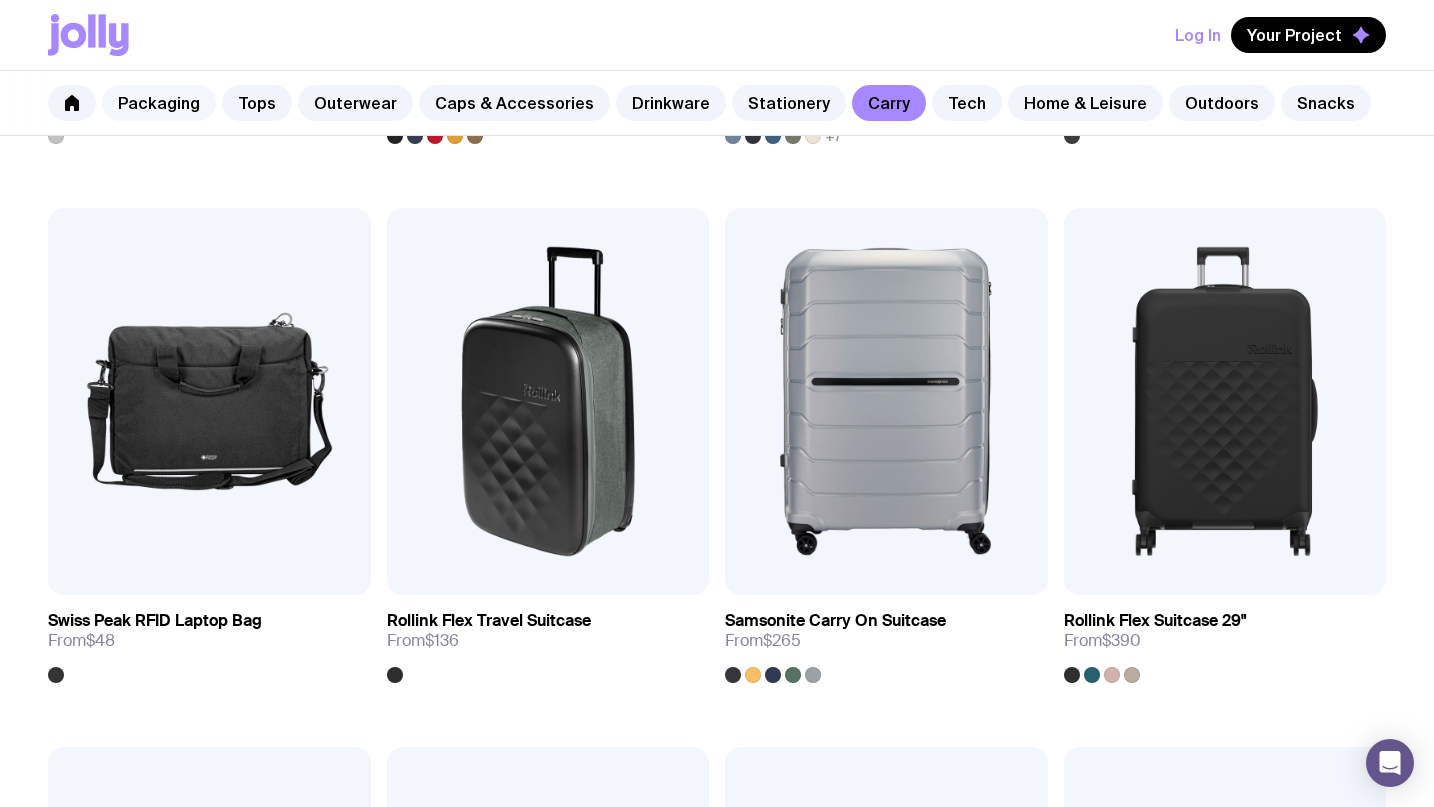 click on "Packaging" 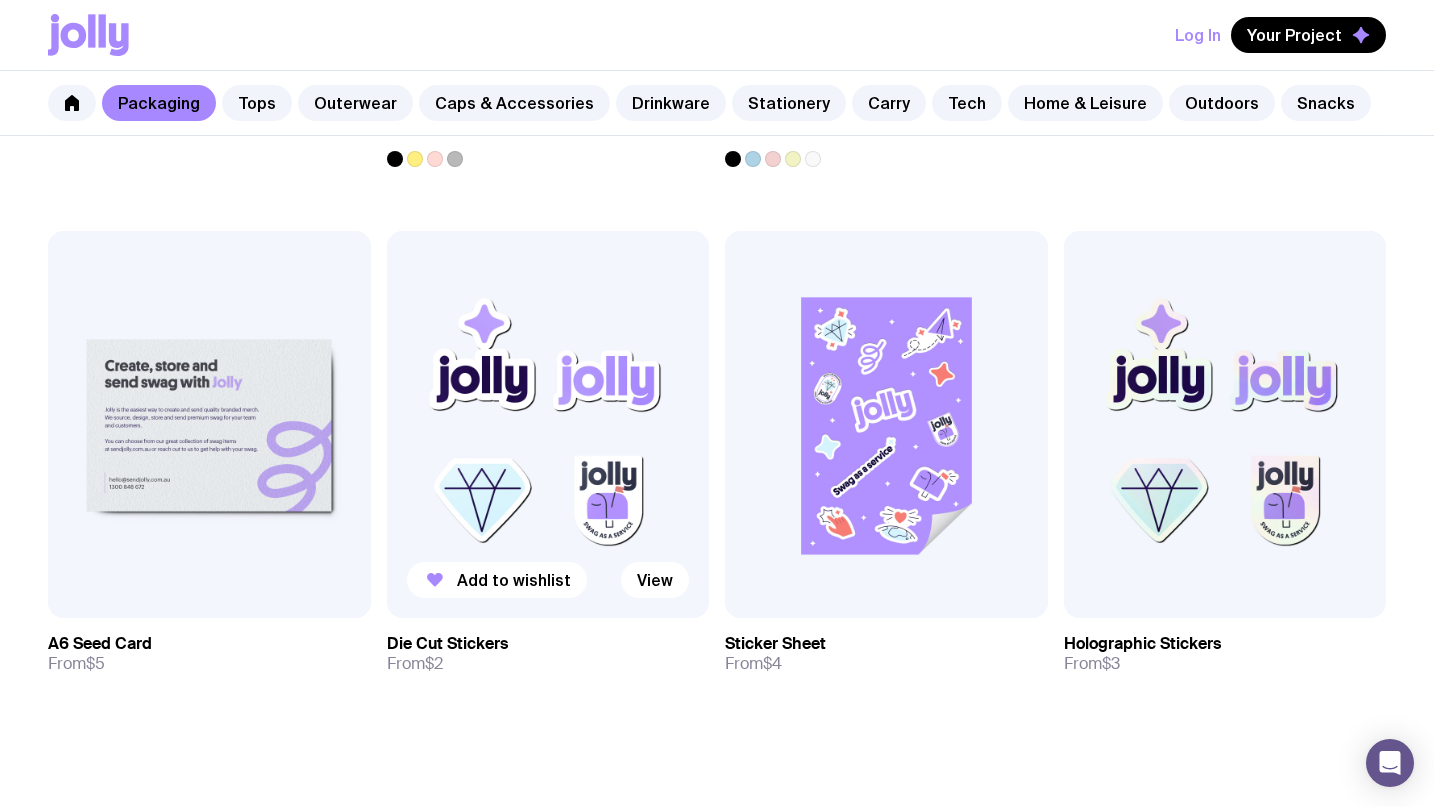 scroll, scrollTop: 1890, scrollLeft: 0, axis: vertical 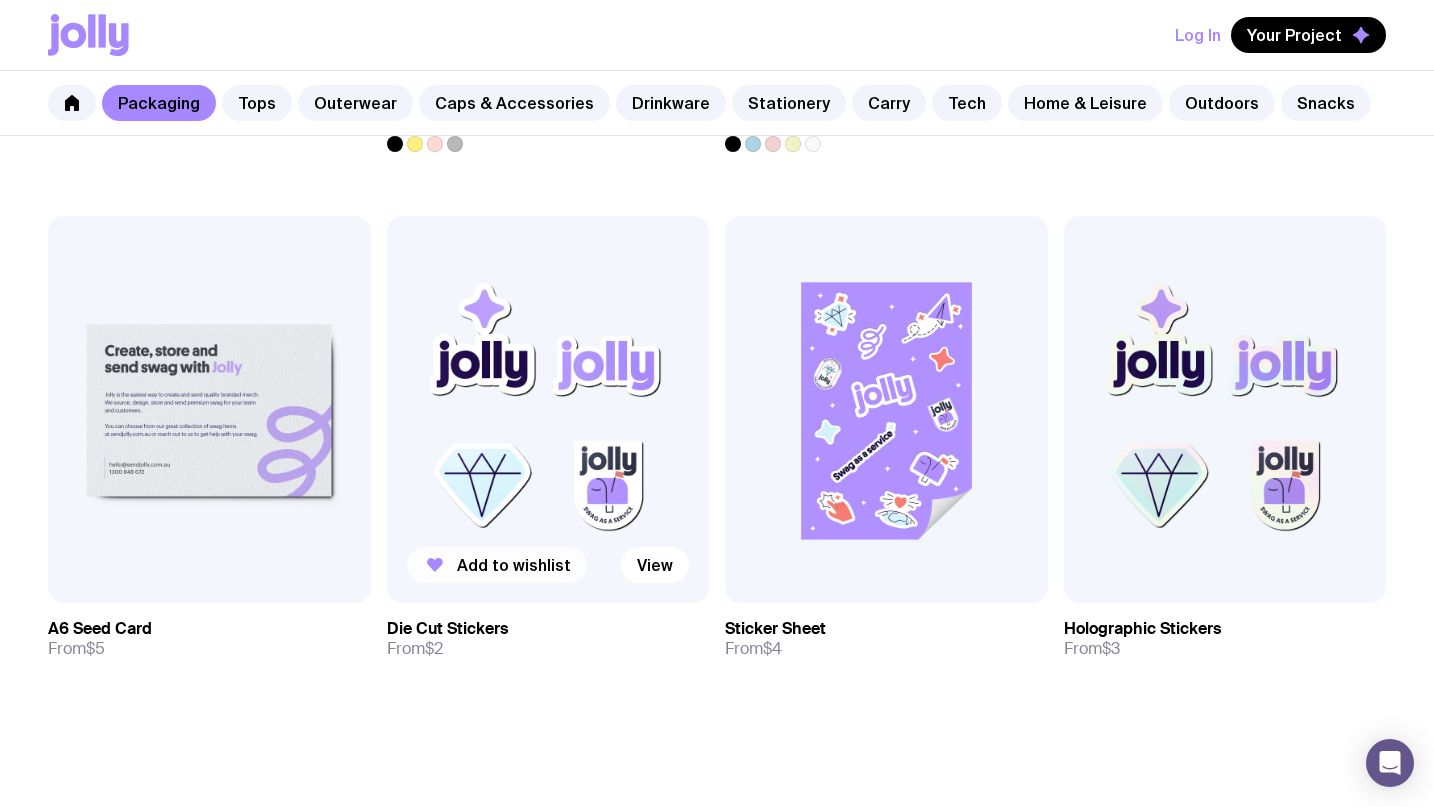 click on "Add to wishlist" 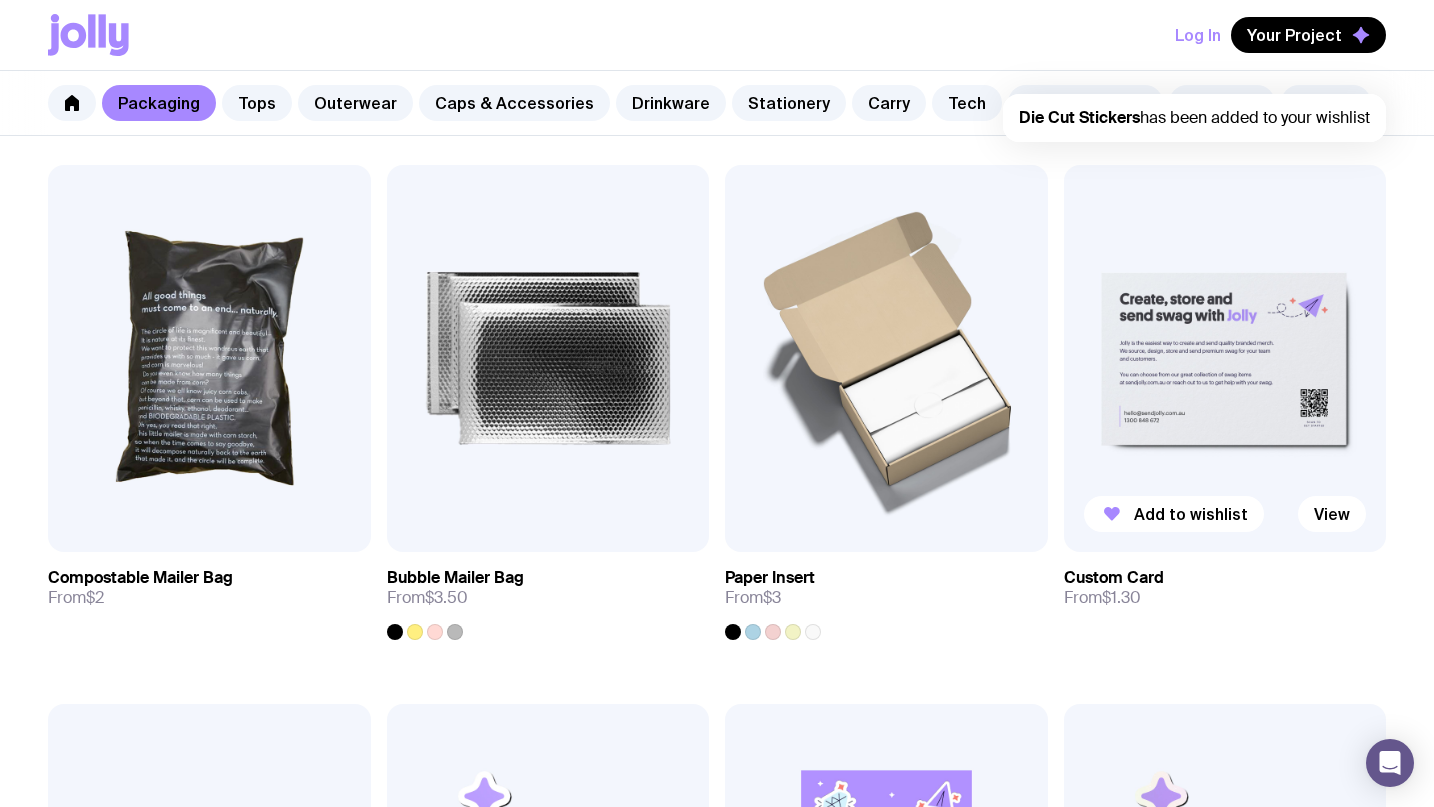 scroll, scrollTop: 1426, scrollLeft: 0, axis: vertical 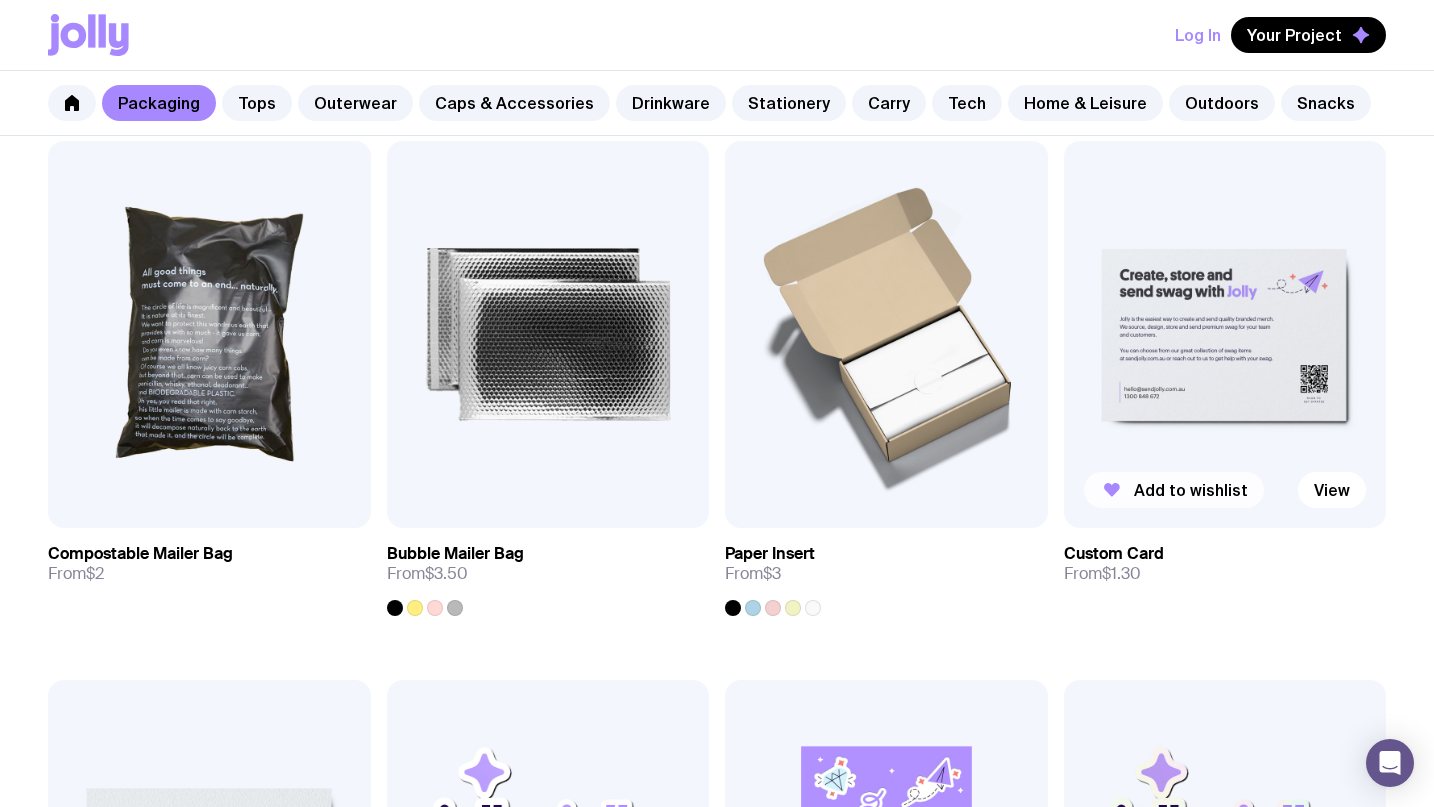 click on "Add to wishlist" at bounding box center (1174, 490) 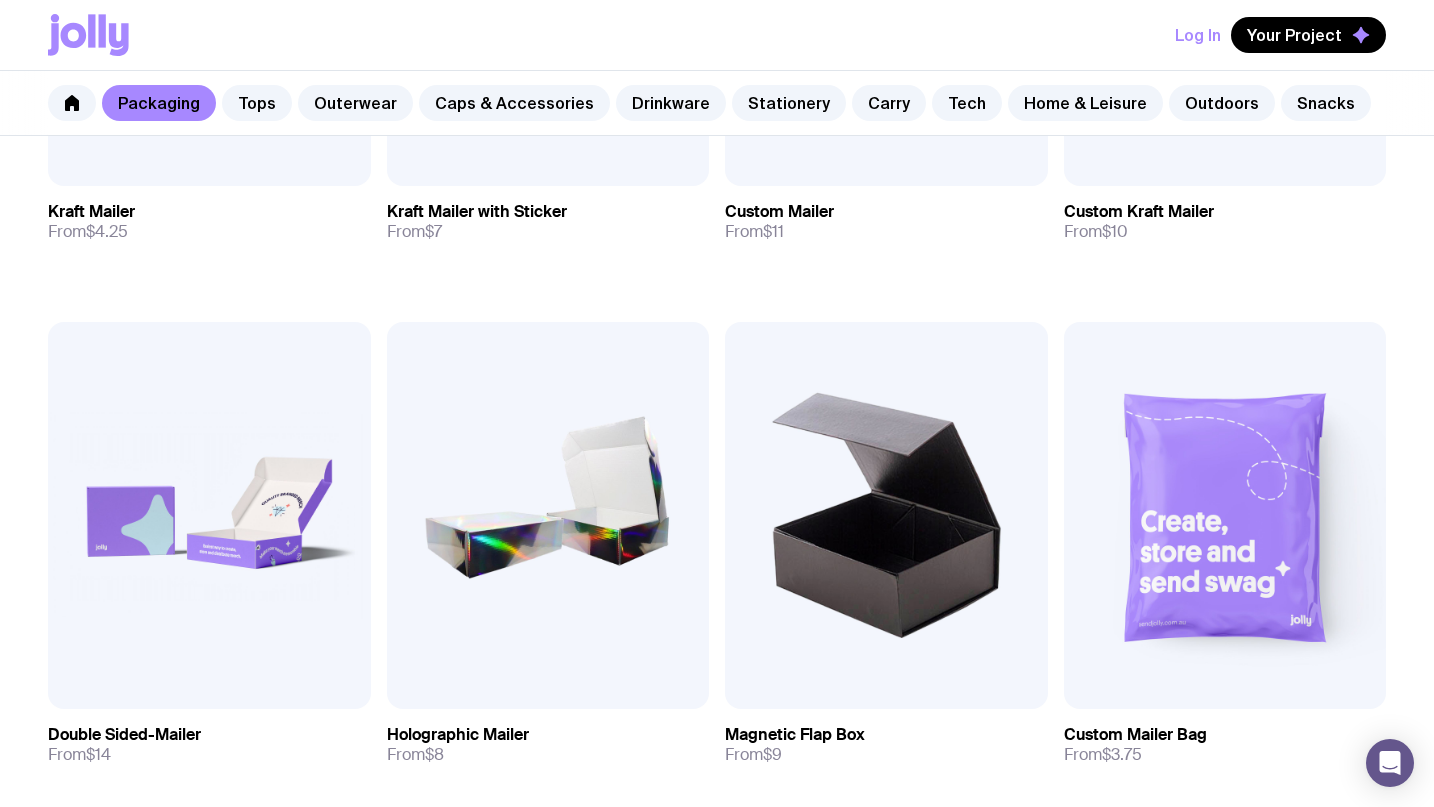 scroll, scrollTop: 0, scrollLeft: 0, axis: both 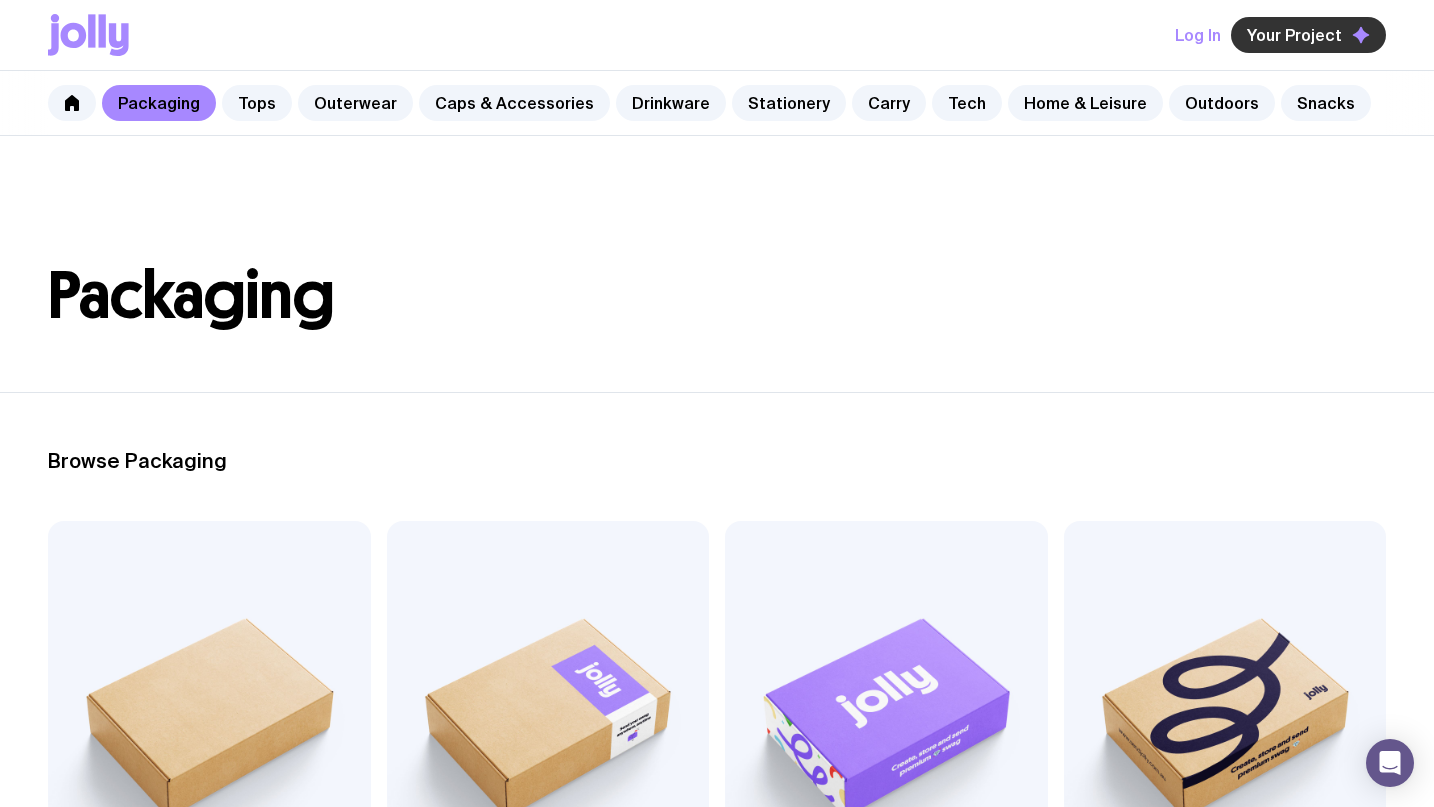 click on "Your Project" 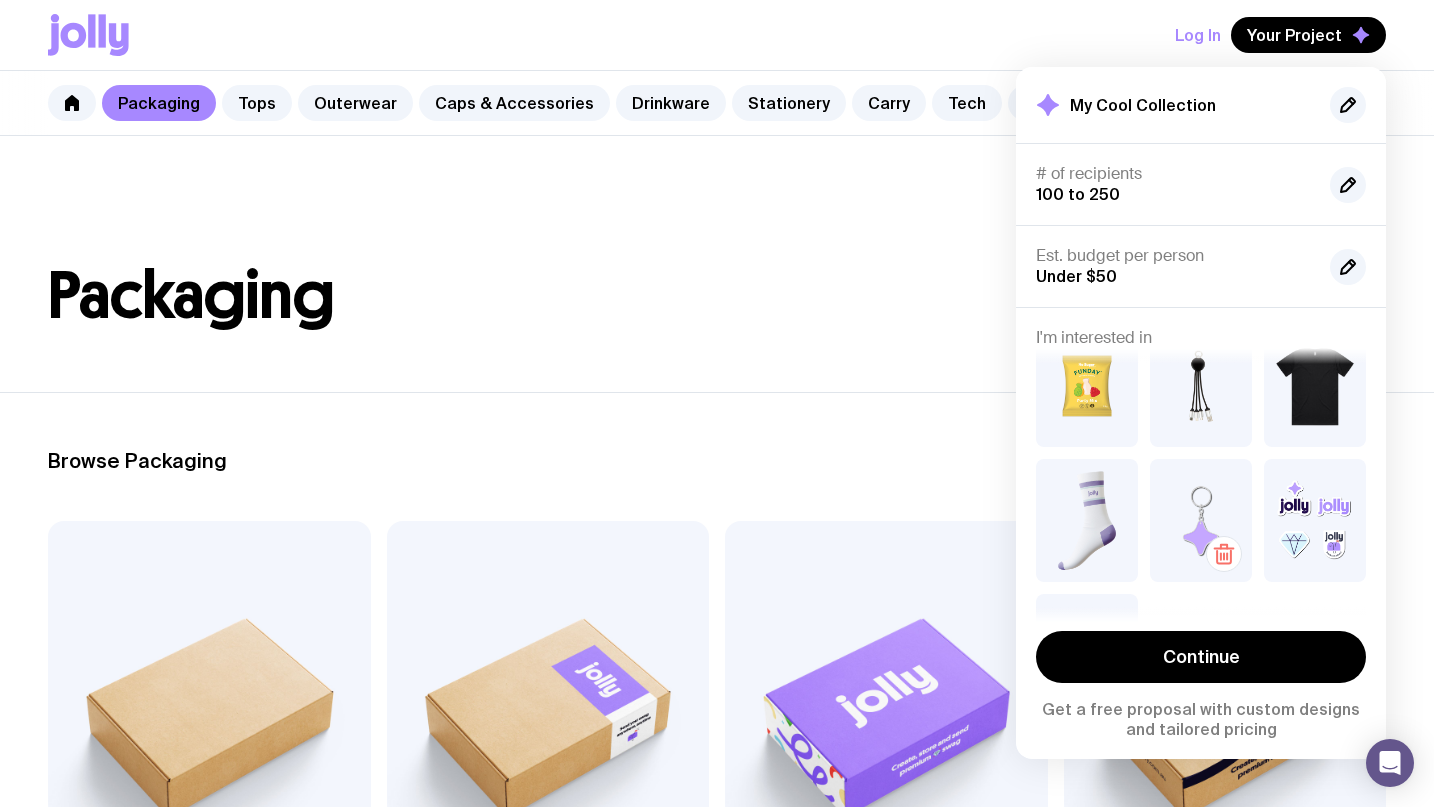 scroll, scrollTop: 0, scrollLeft: 0, axis: both 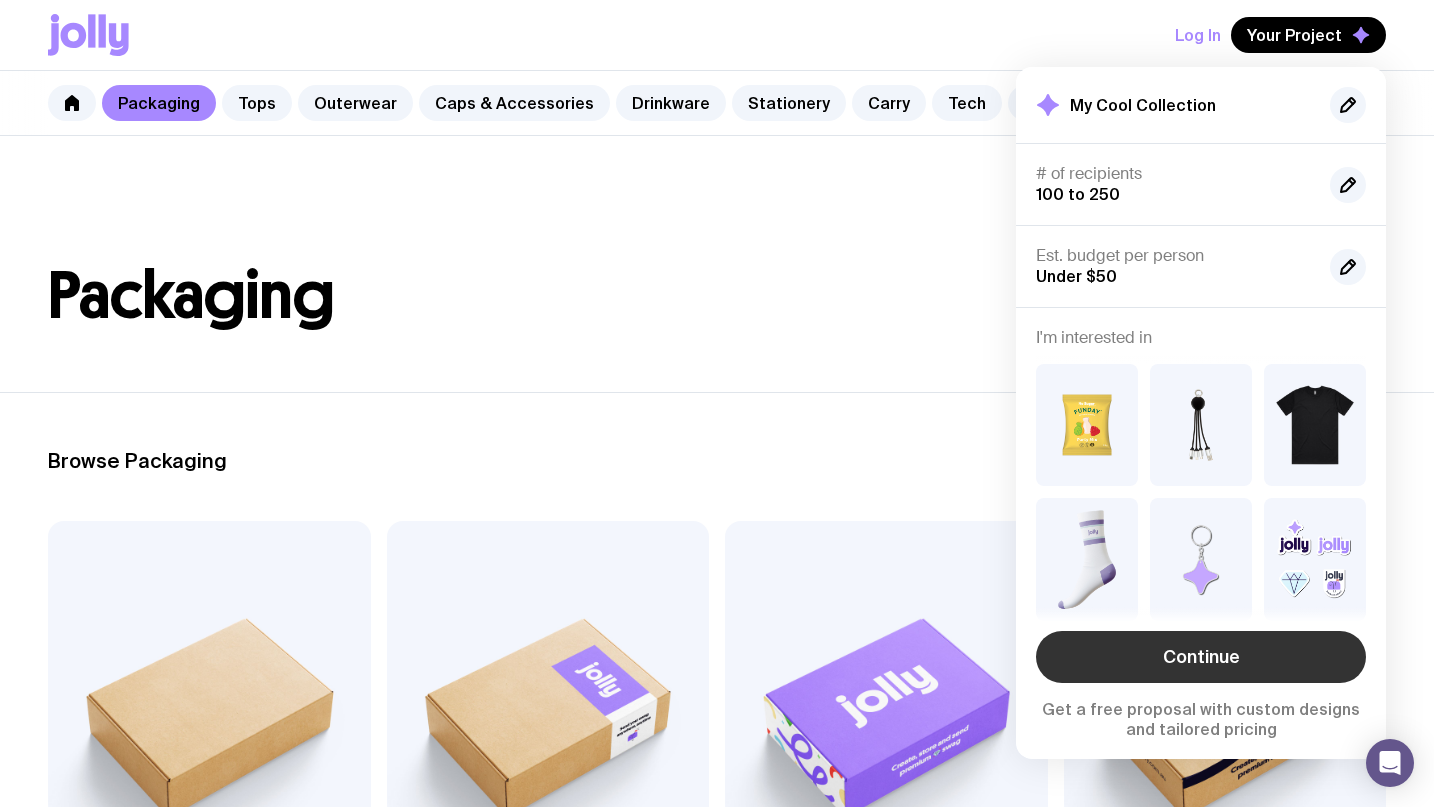 click on "Continue" at bounding box center (1201, 657) 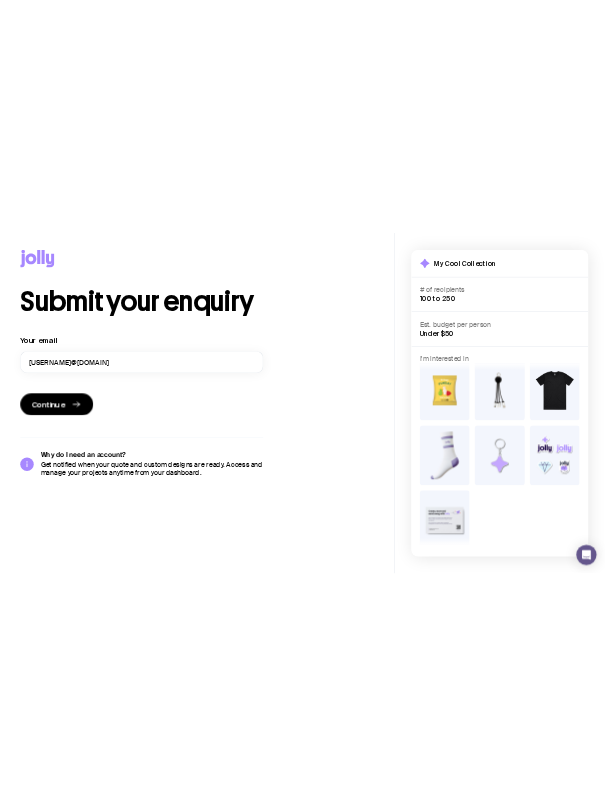scroll, scrollTop: 24, scrollLeft: 0, axis: vertical 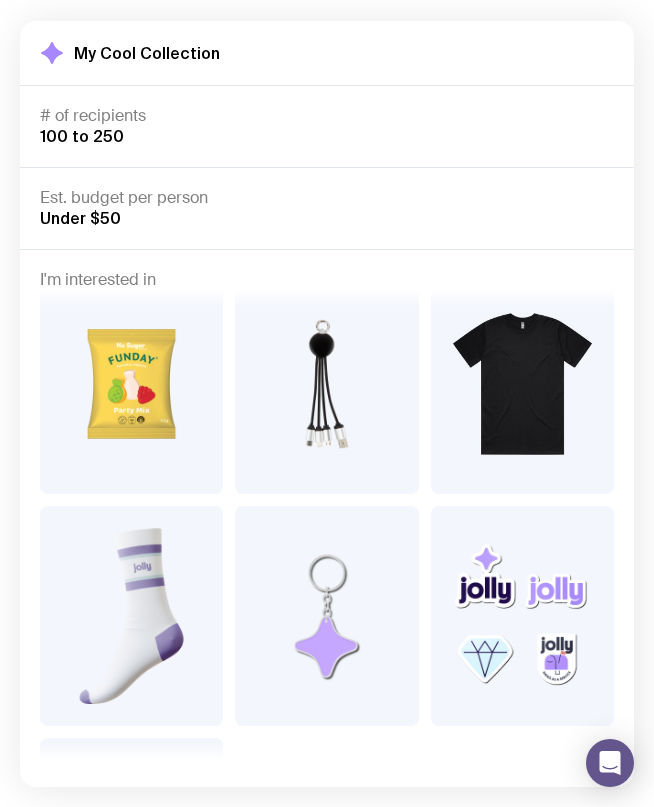 click at bounding box center [131, 384] 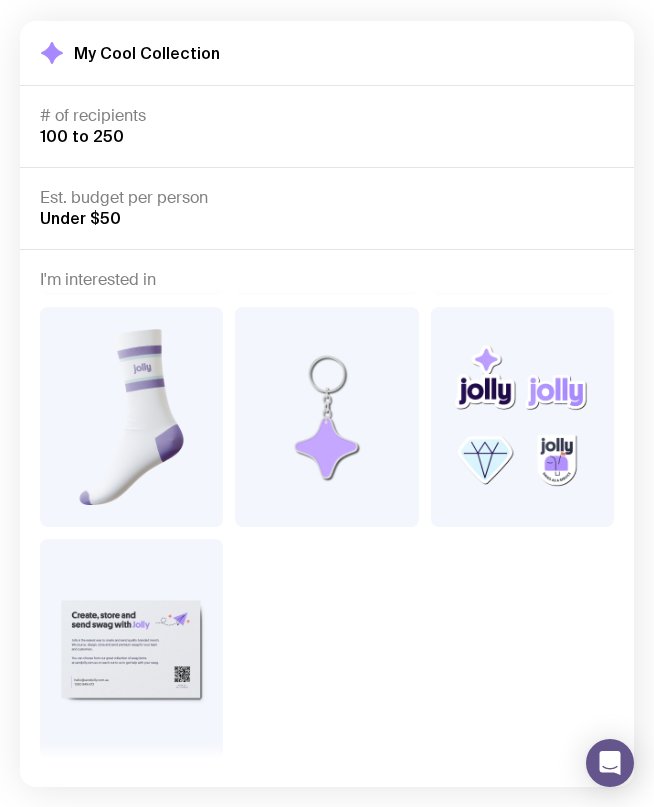 scroll, scrollTop: 242, scrollLeft: 0, axis: vertical 